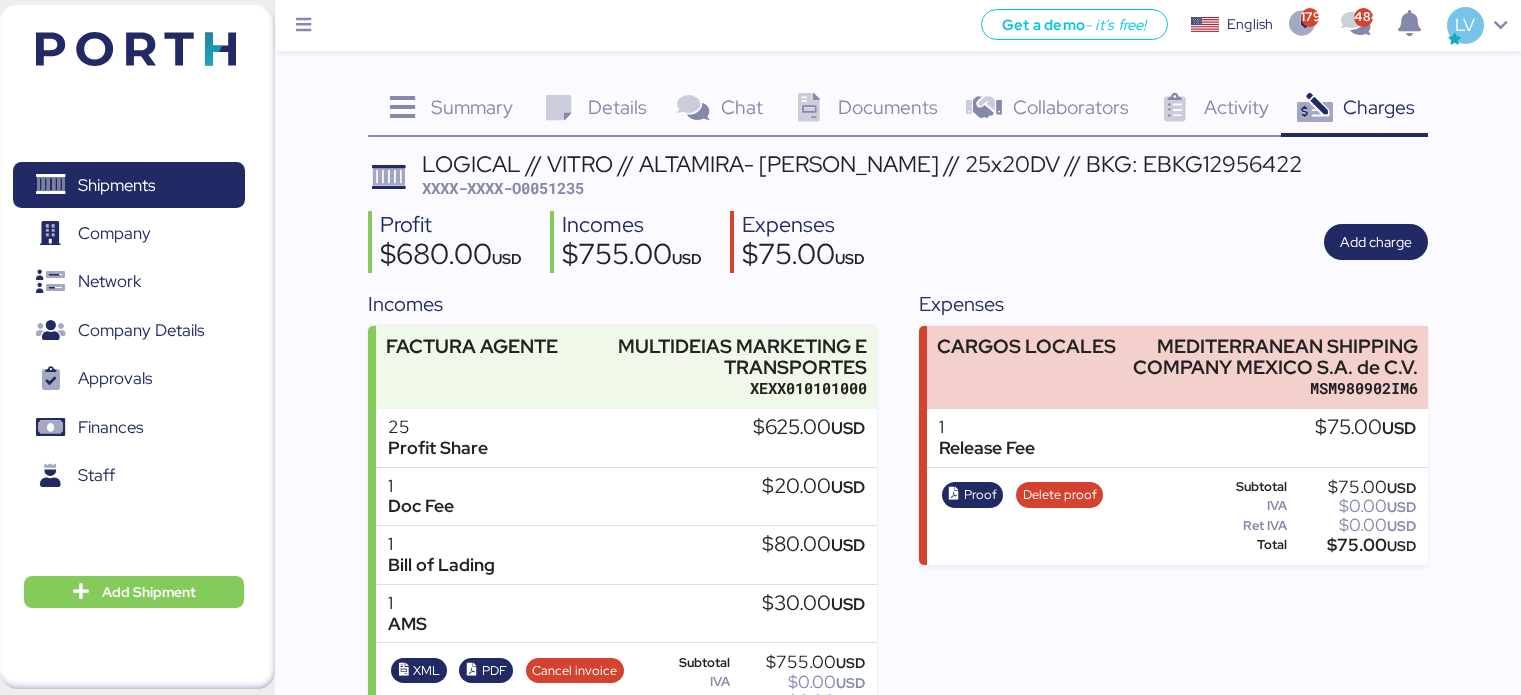 scroll, scrollTop: 60, scrollLeft: 0, axis: vertical 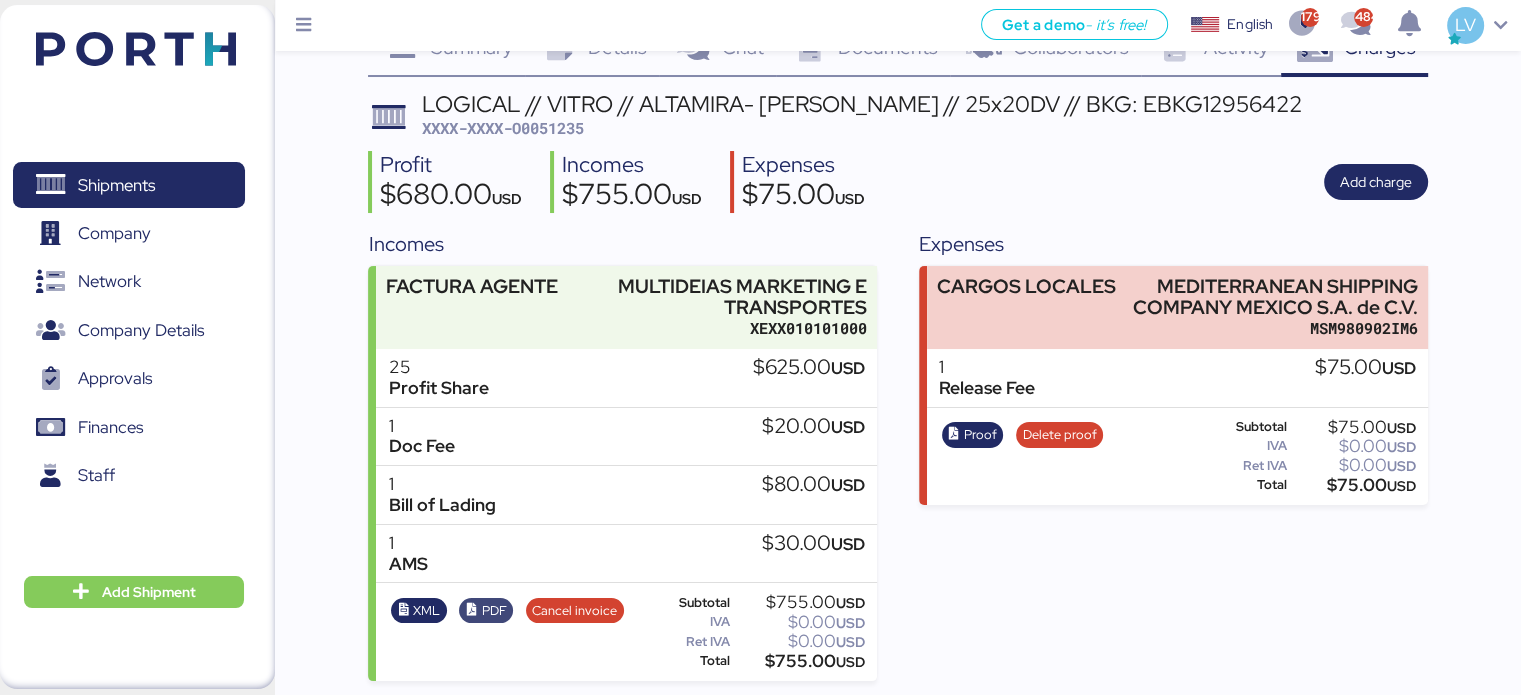 click on "PDF" at bounding box center (494, 611) 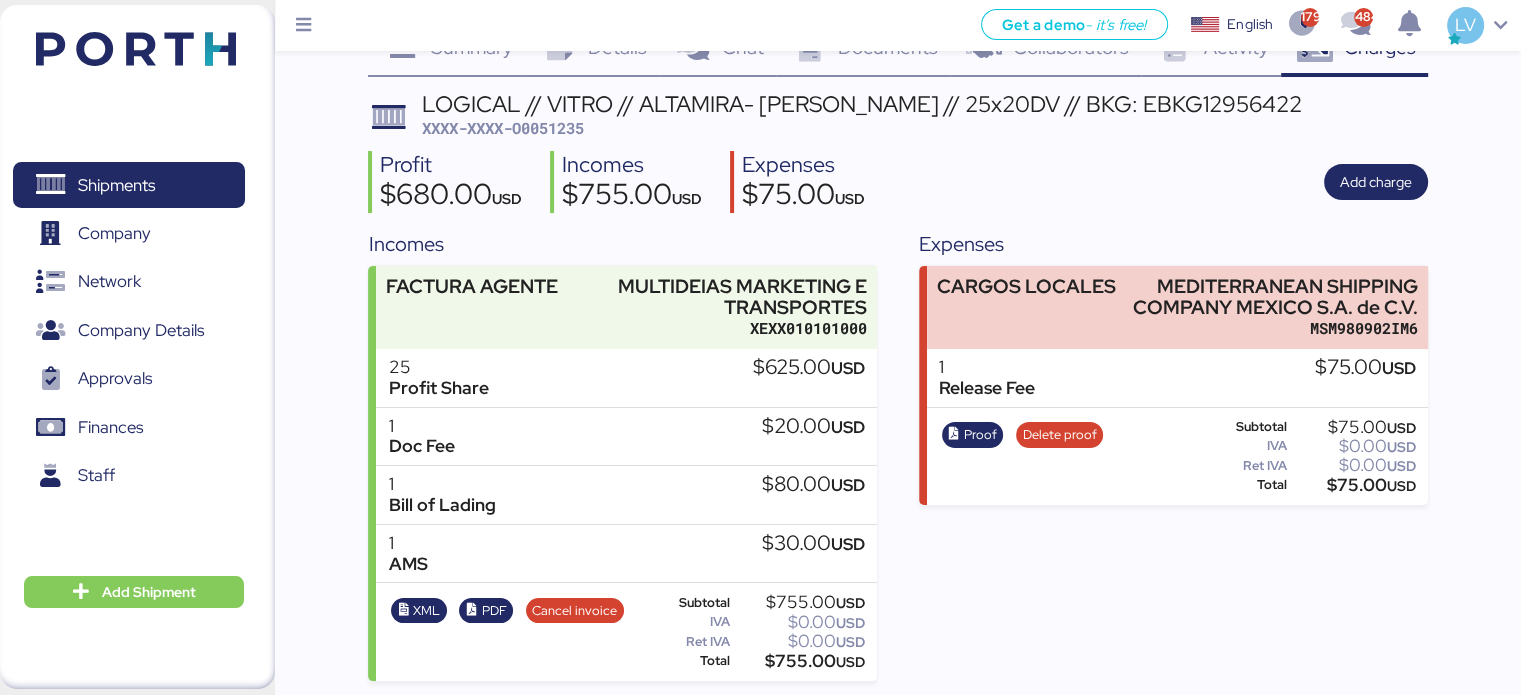 click on "Expenses" at bounding box center [1173, 244] 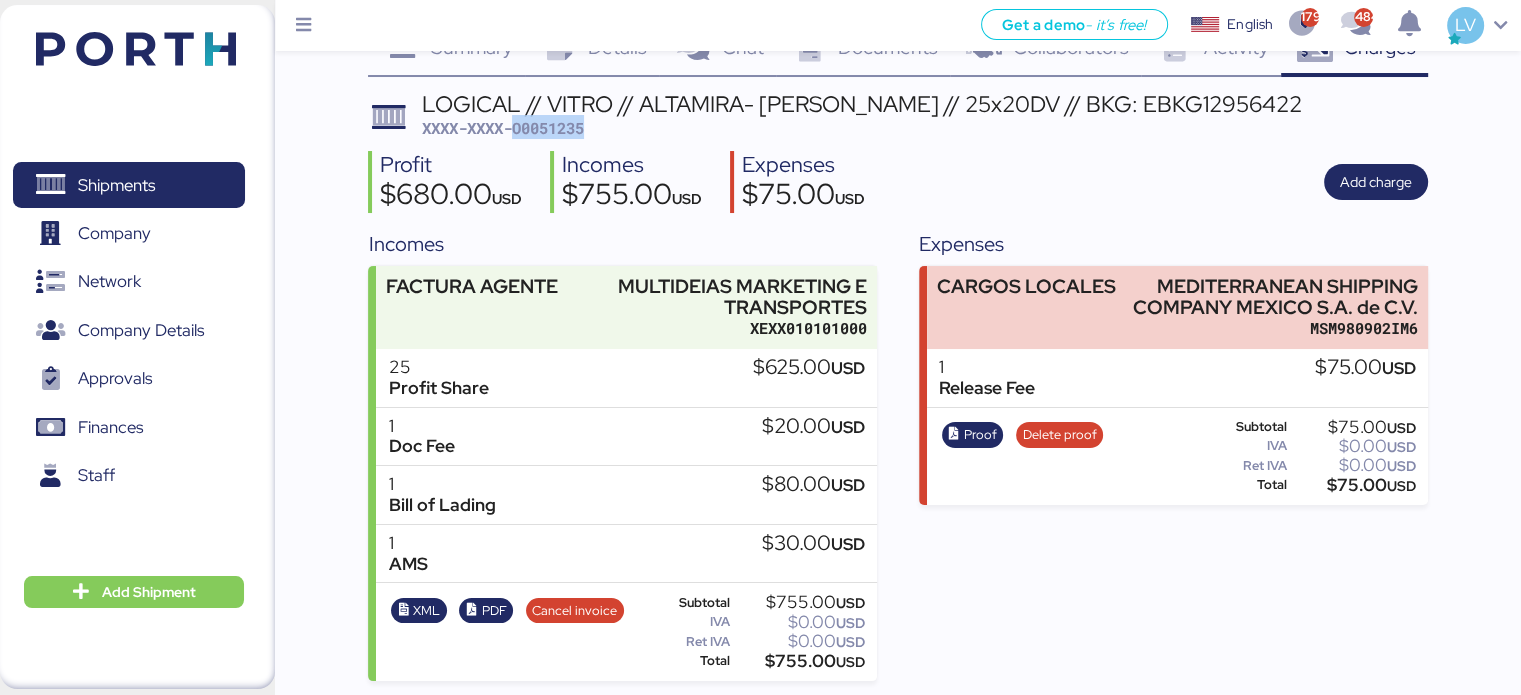click on "XXXX-XXXX-O0051235" at bounding box center [503, 128] 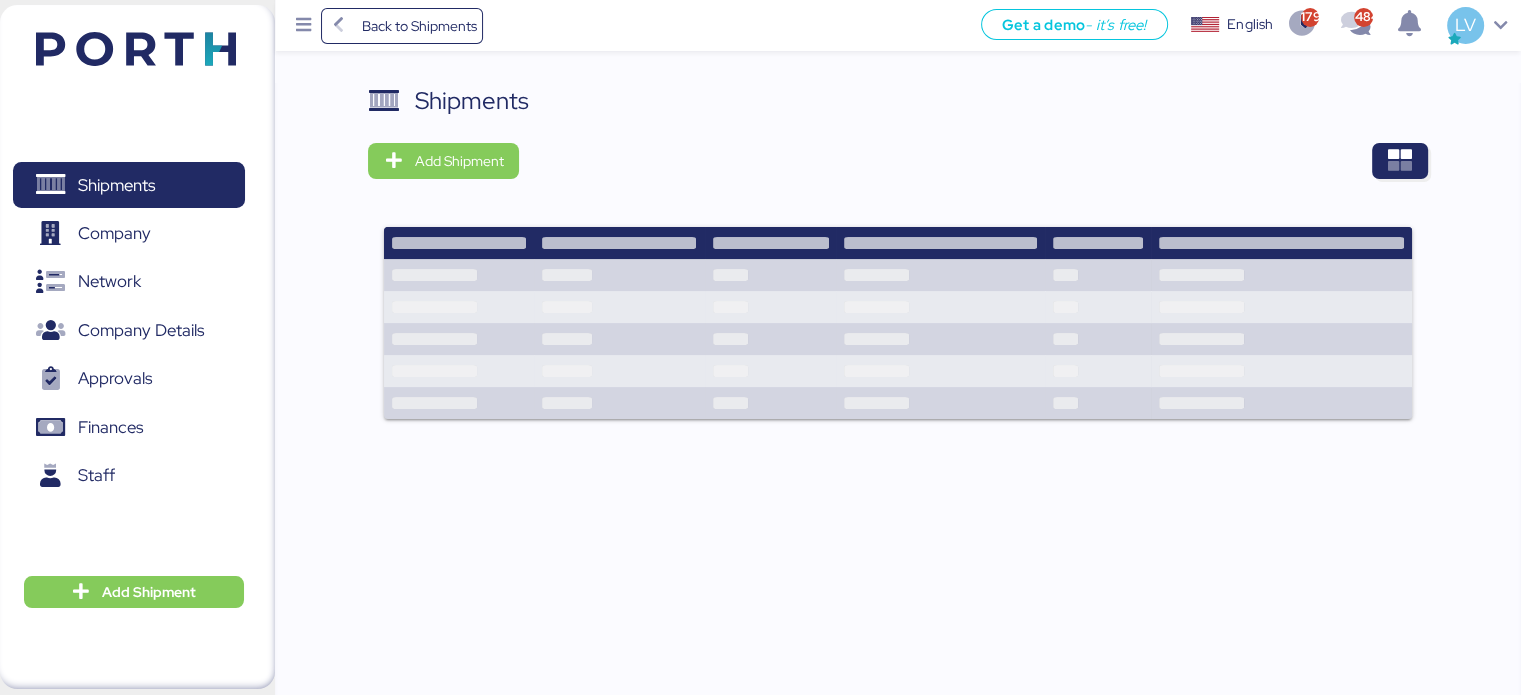 click on "Shipments   Add Shipment" at bounding box center [898, 415] 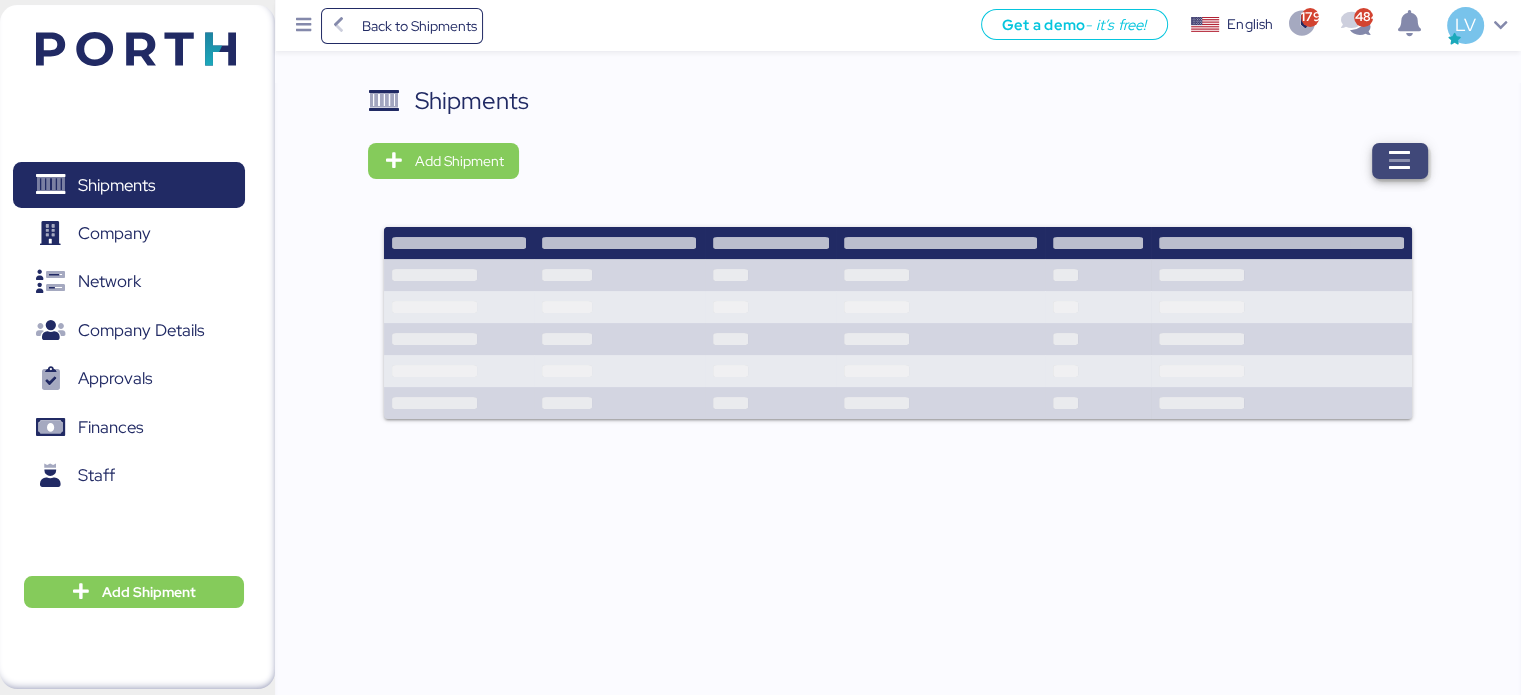 click at bounding box center (1400, 161) 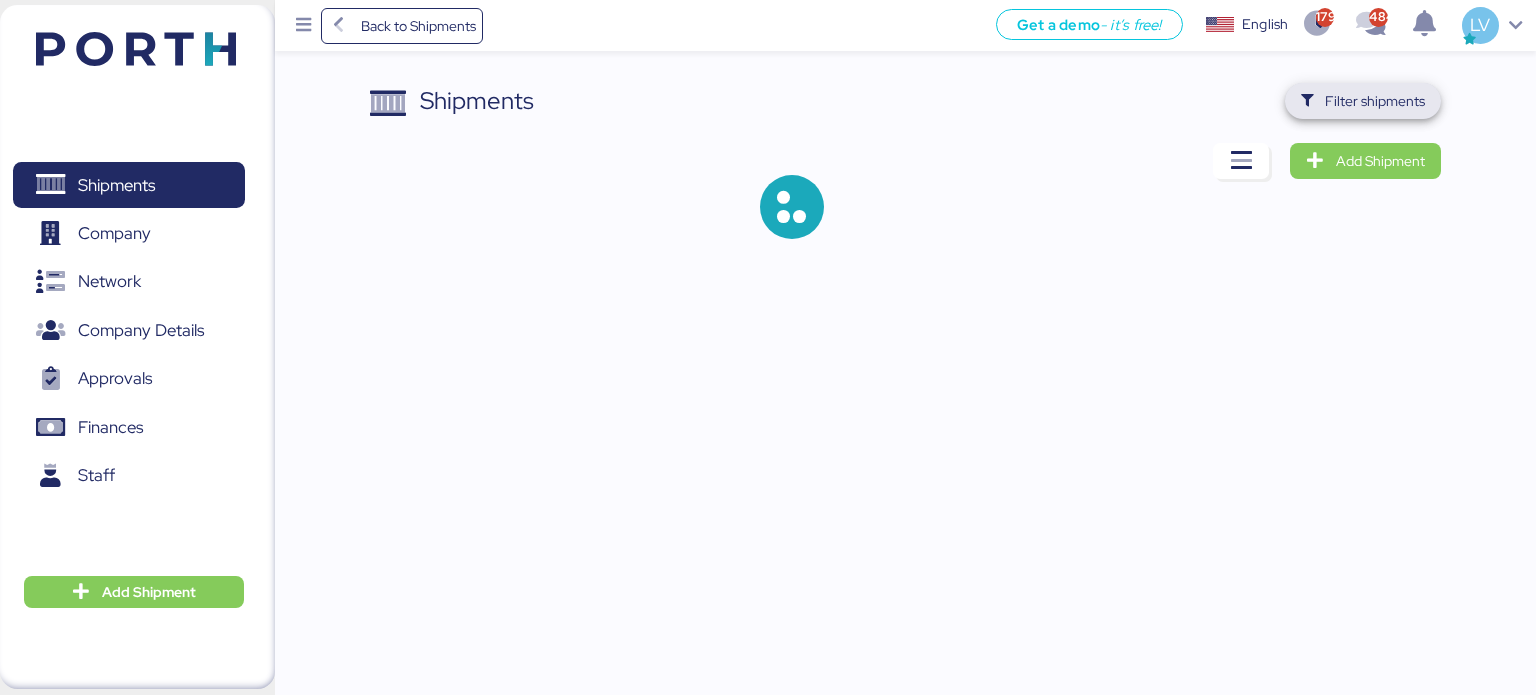 click on "Filter shipments" at bounding box center (1375, 101) 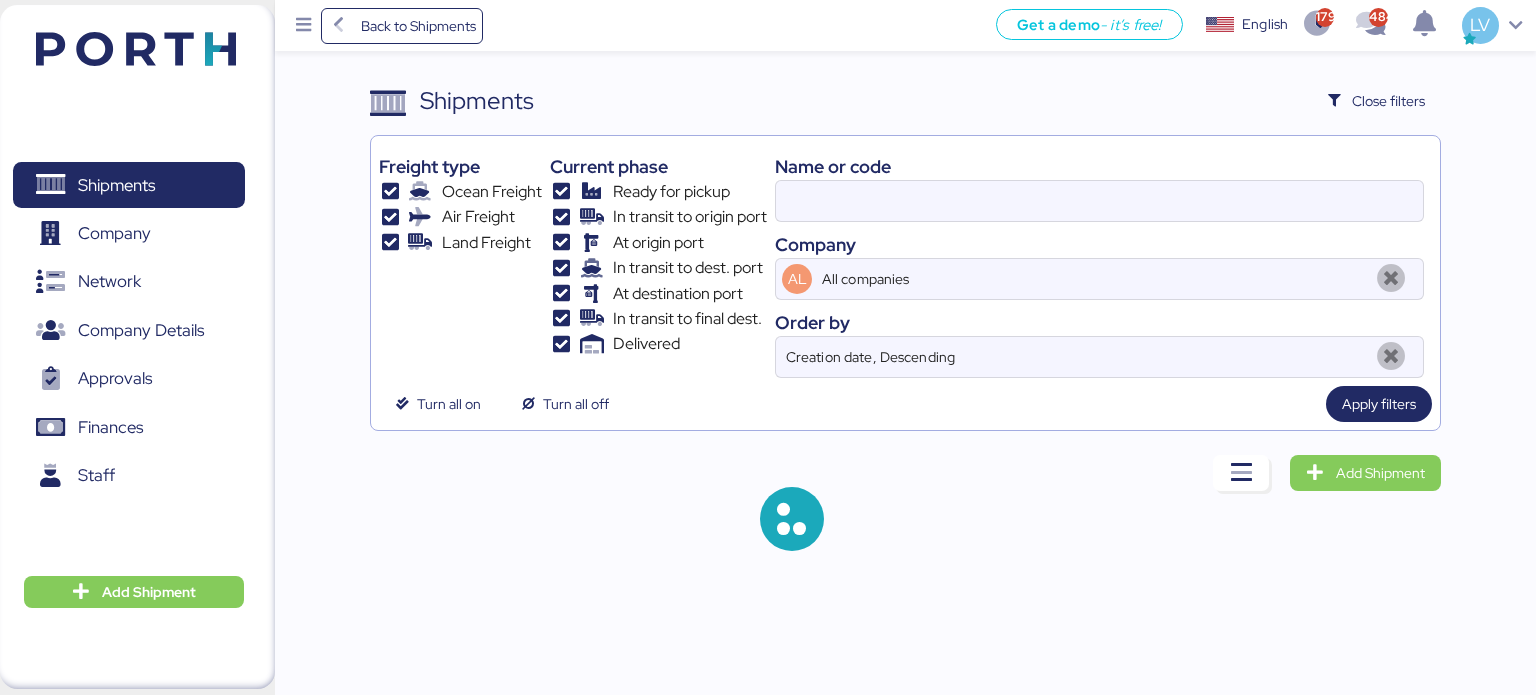click on "Name or code Company AL All companies   Order by Creation date, Descending" at bounding box center (1099, 261) 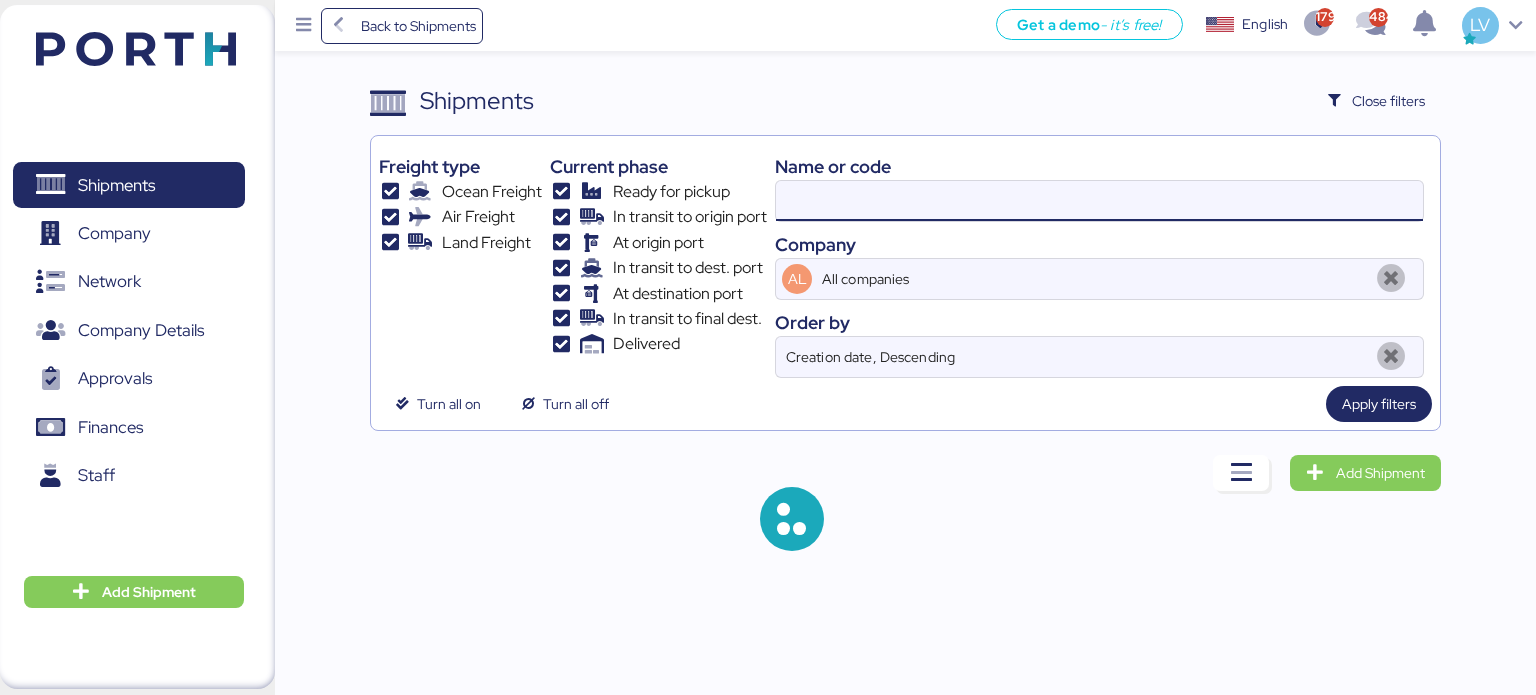 click at bounding box center [1099, 201] 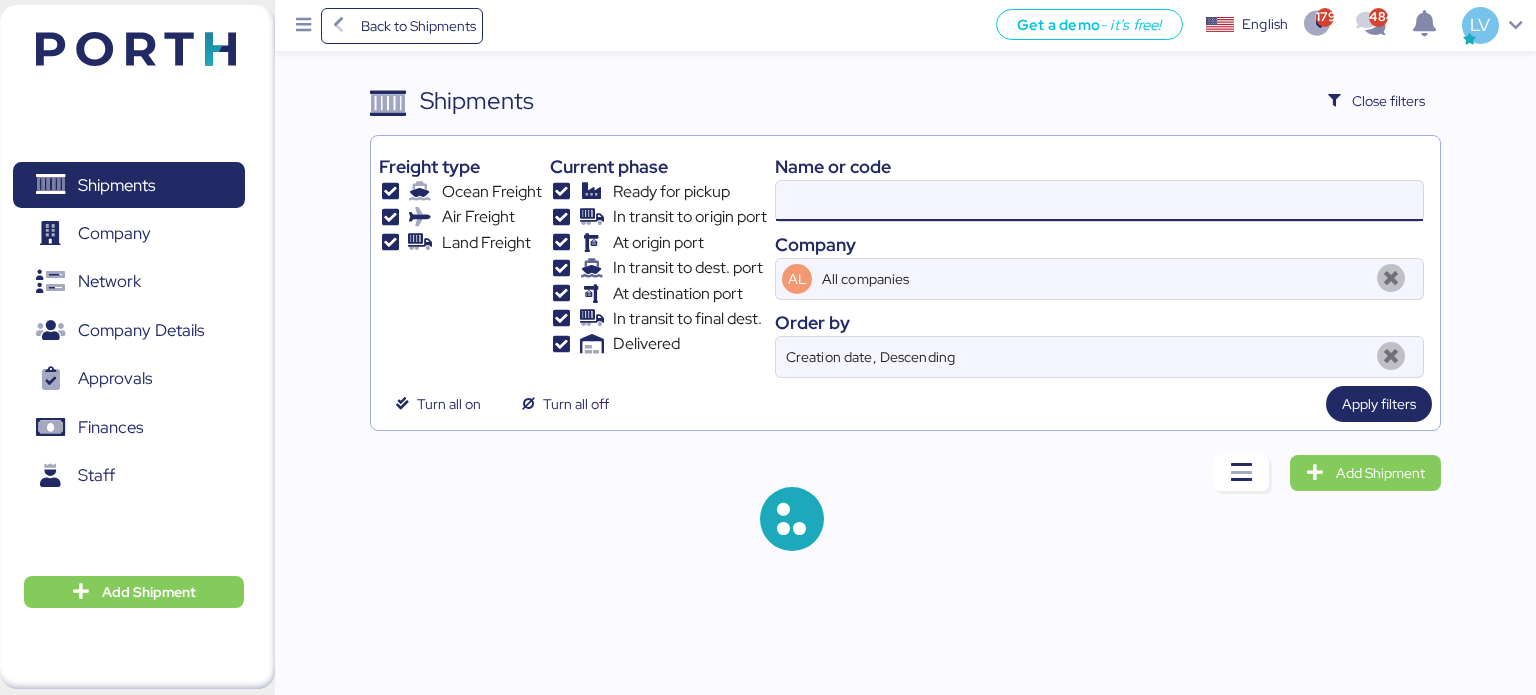 click at bounding box center (1099, 201) 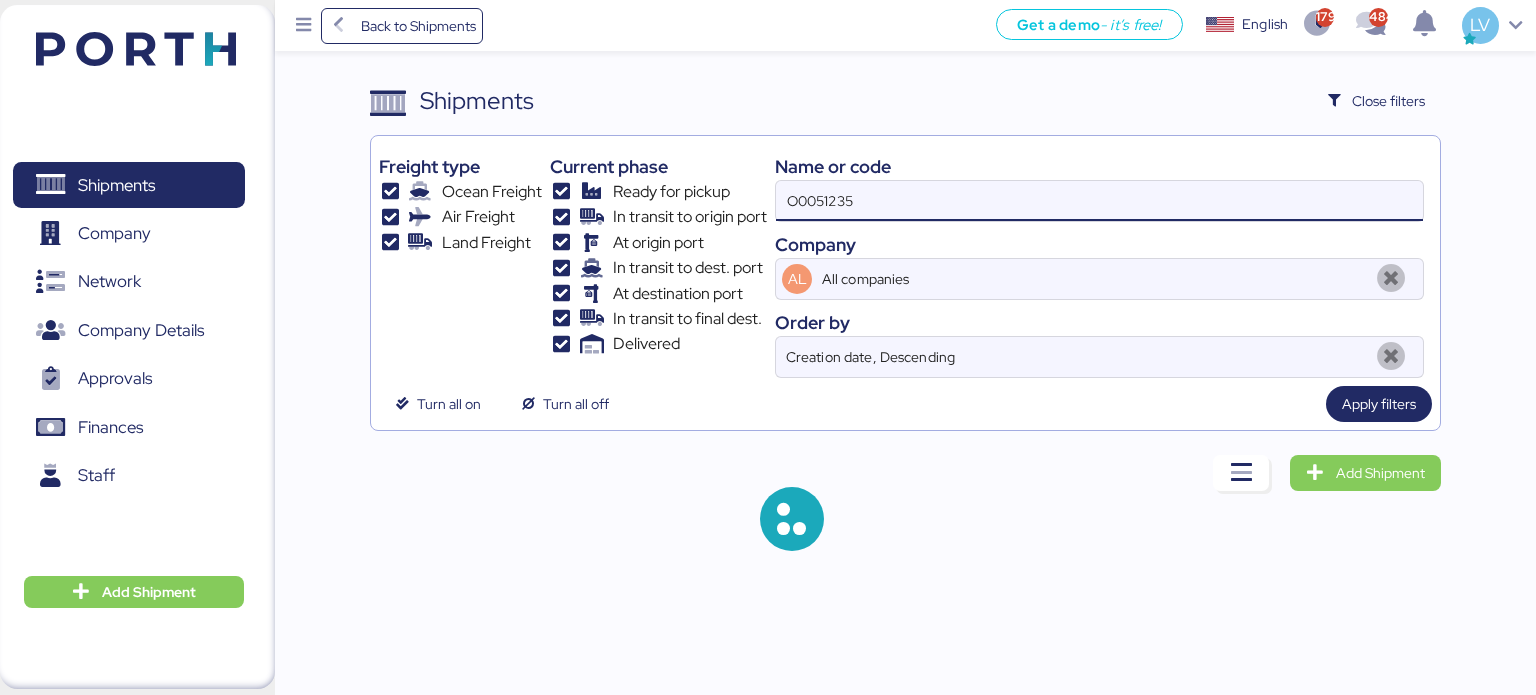 click on "O0051235" at bounding box center (1099, 201) 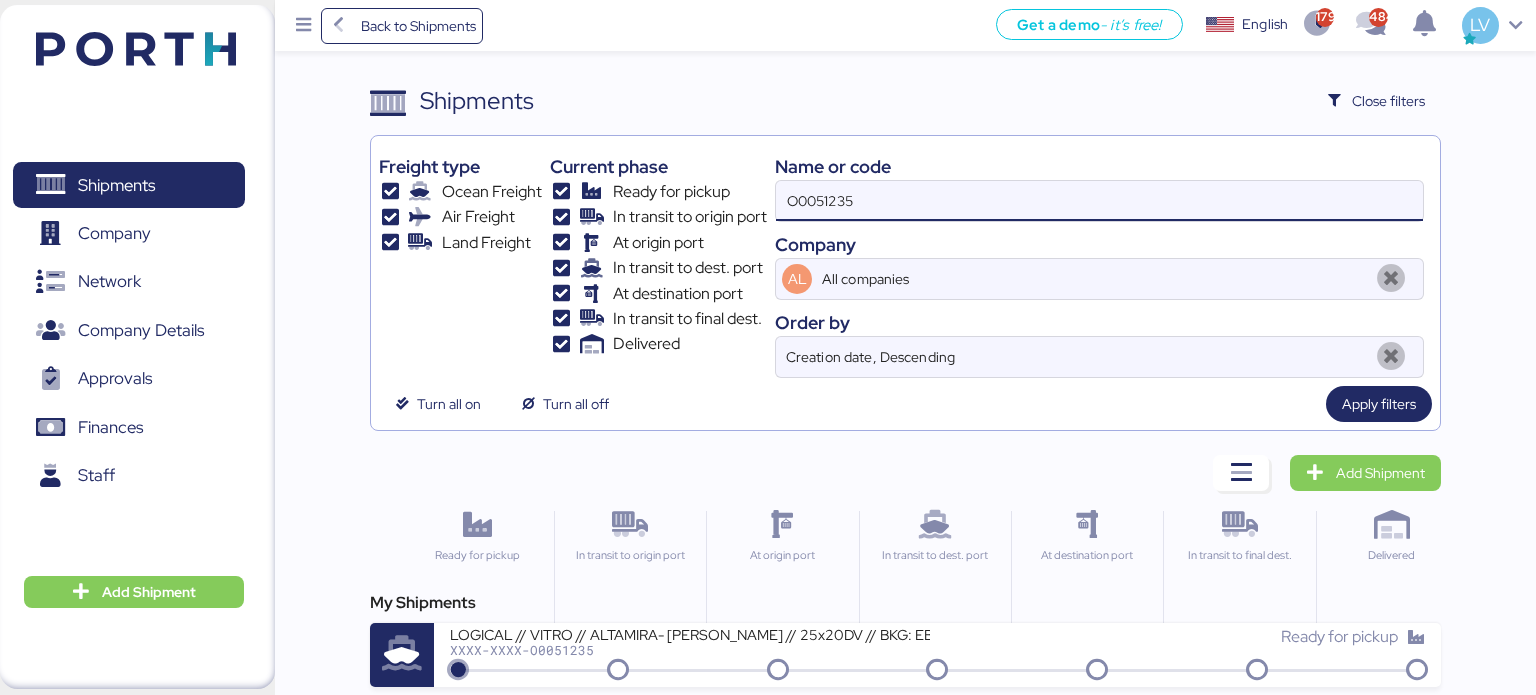 paste on "060" 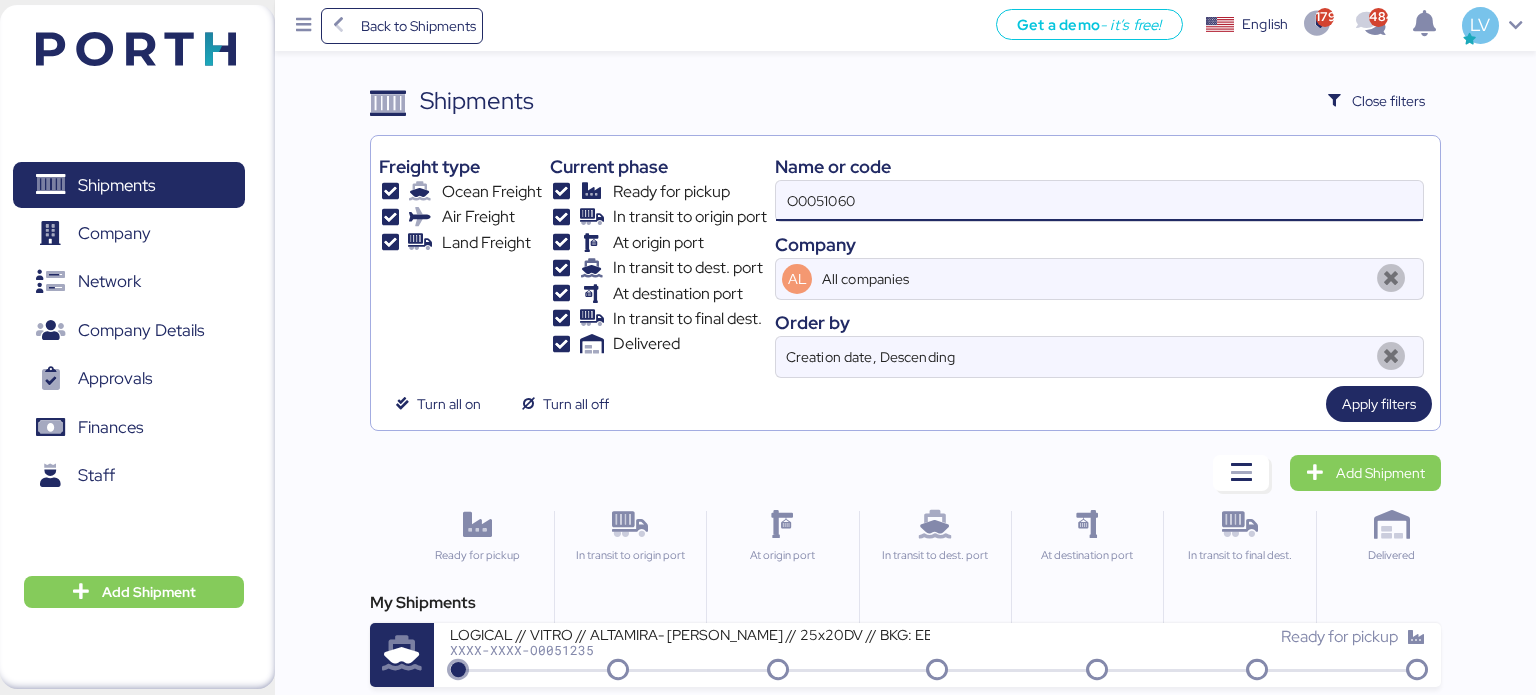 type on "O0051060" 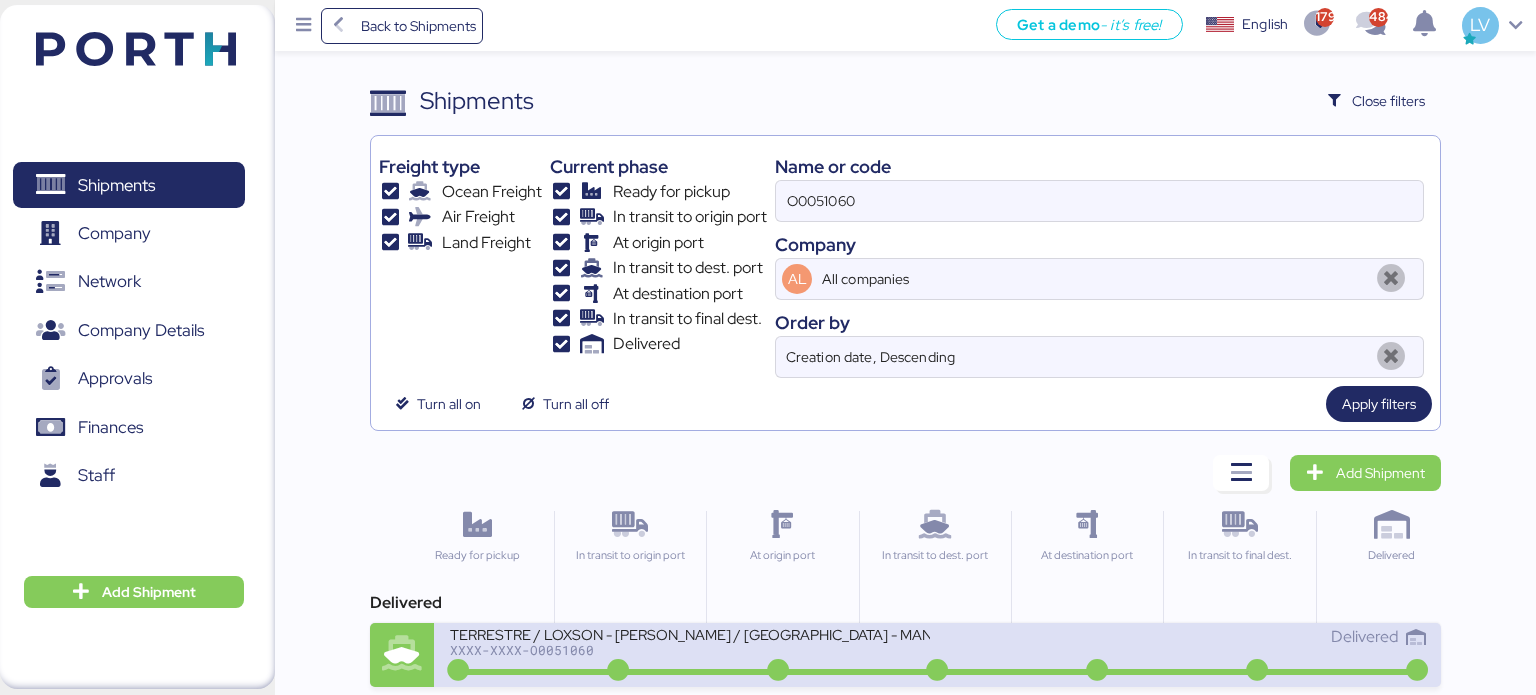click on "TERRESTRE / LOXSON - [PERSON_NAME] / [GEOGRAPHIC_DATA] - MANZANILLO / MBL: CHN2205555 - HBL: KSSE250407546 / 1X20OT & 1X40OT" at bounding box center (690, 633) 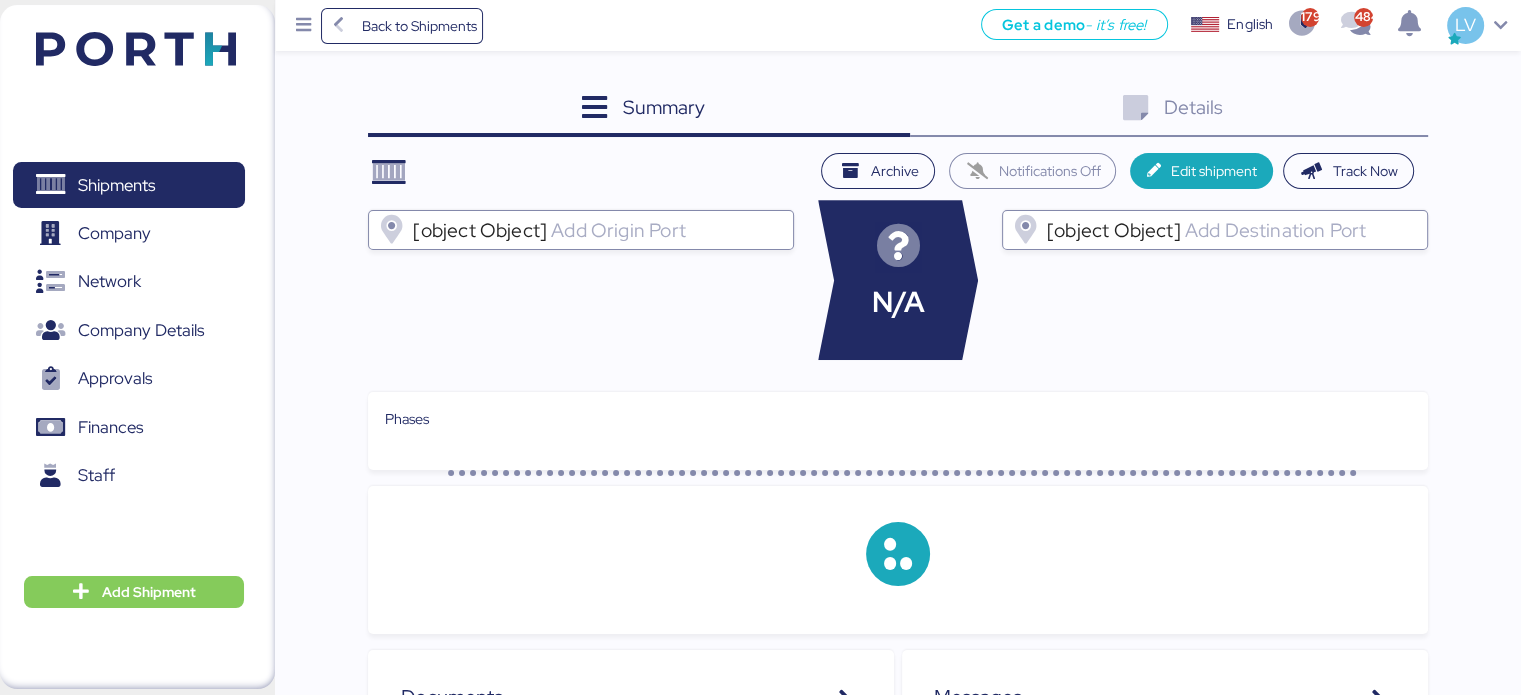 click on "Details 0" at bounding box center (1169, 110) 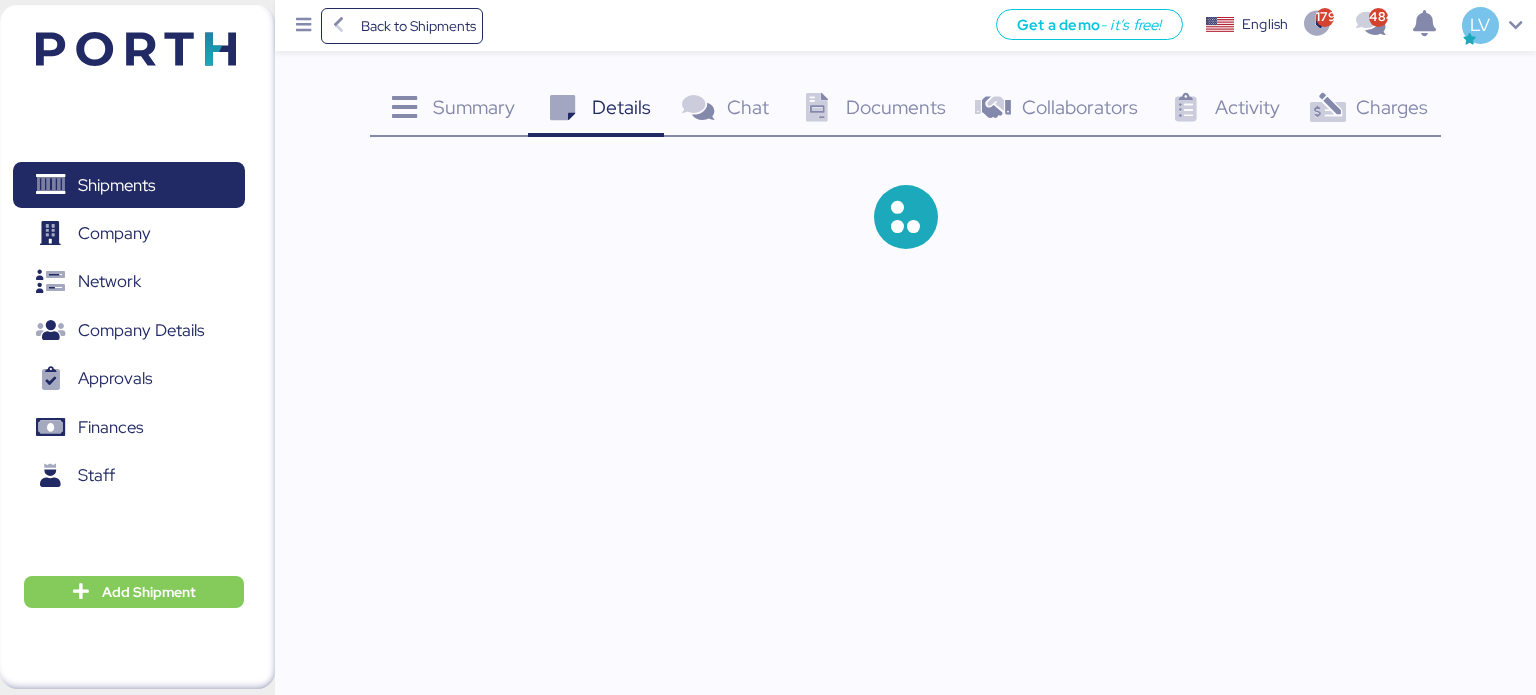 click on "Charges" at bounding box center [1392, 107] 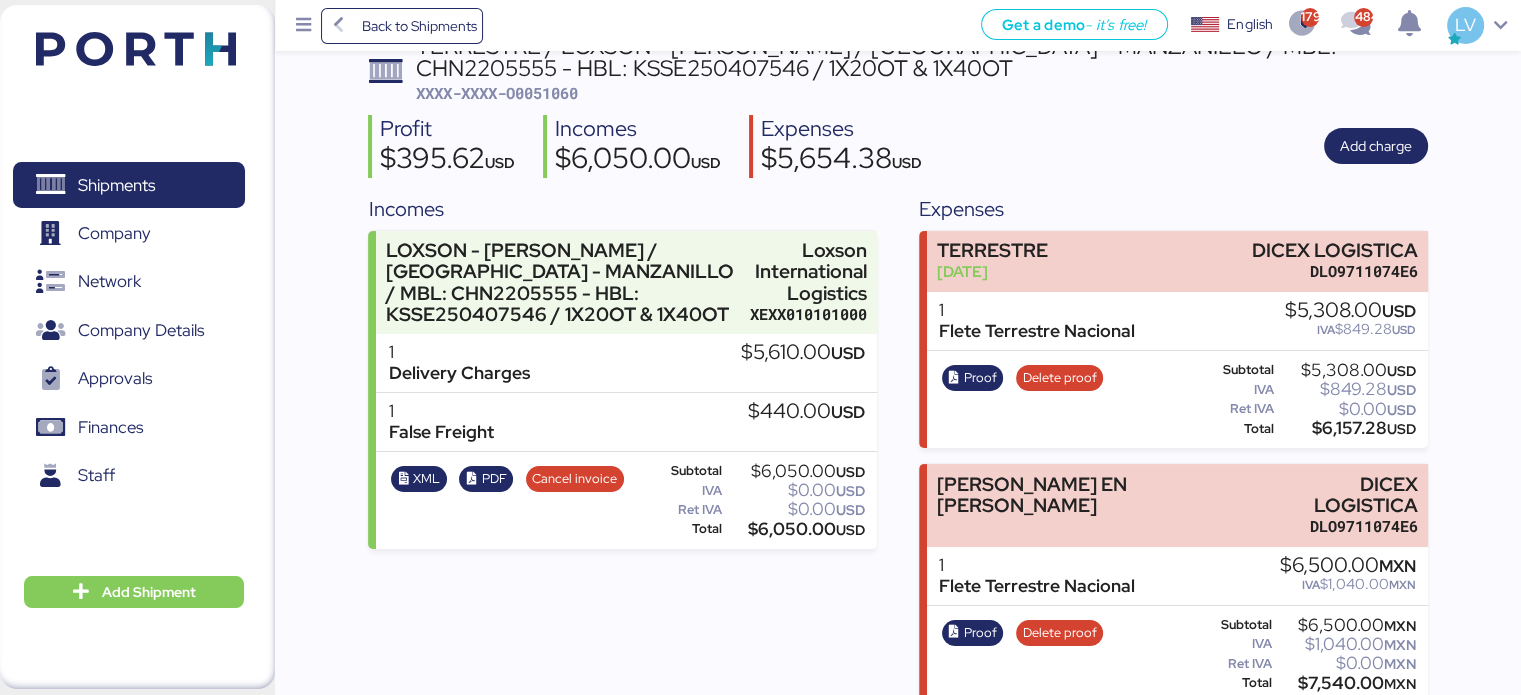 scroll, scrollTop: 119, scrollLeft: 0, axis: vertical 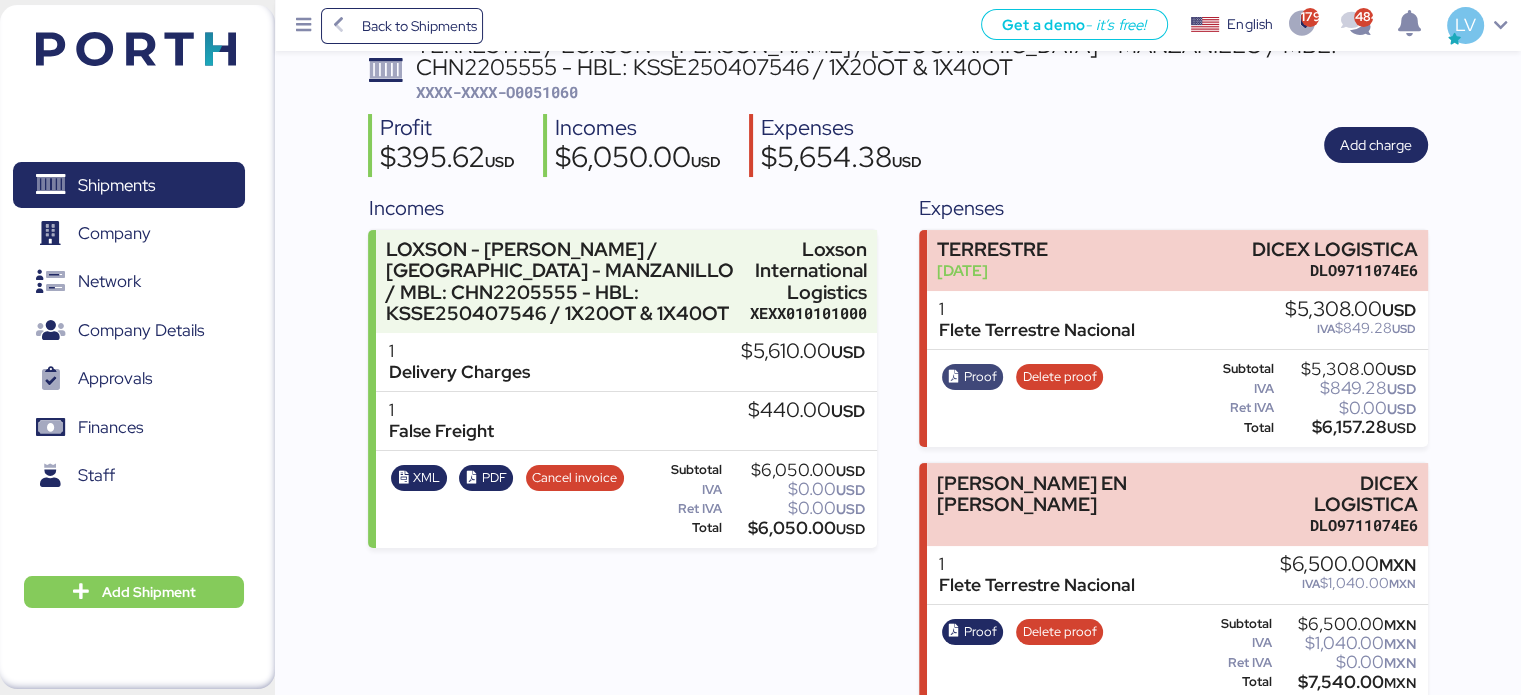 click on "Proof" at bounding box center (980, 377) 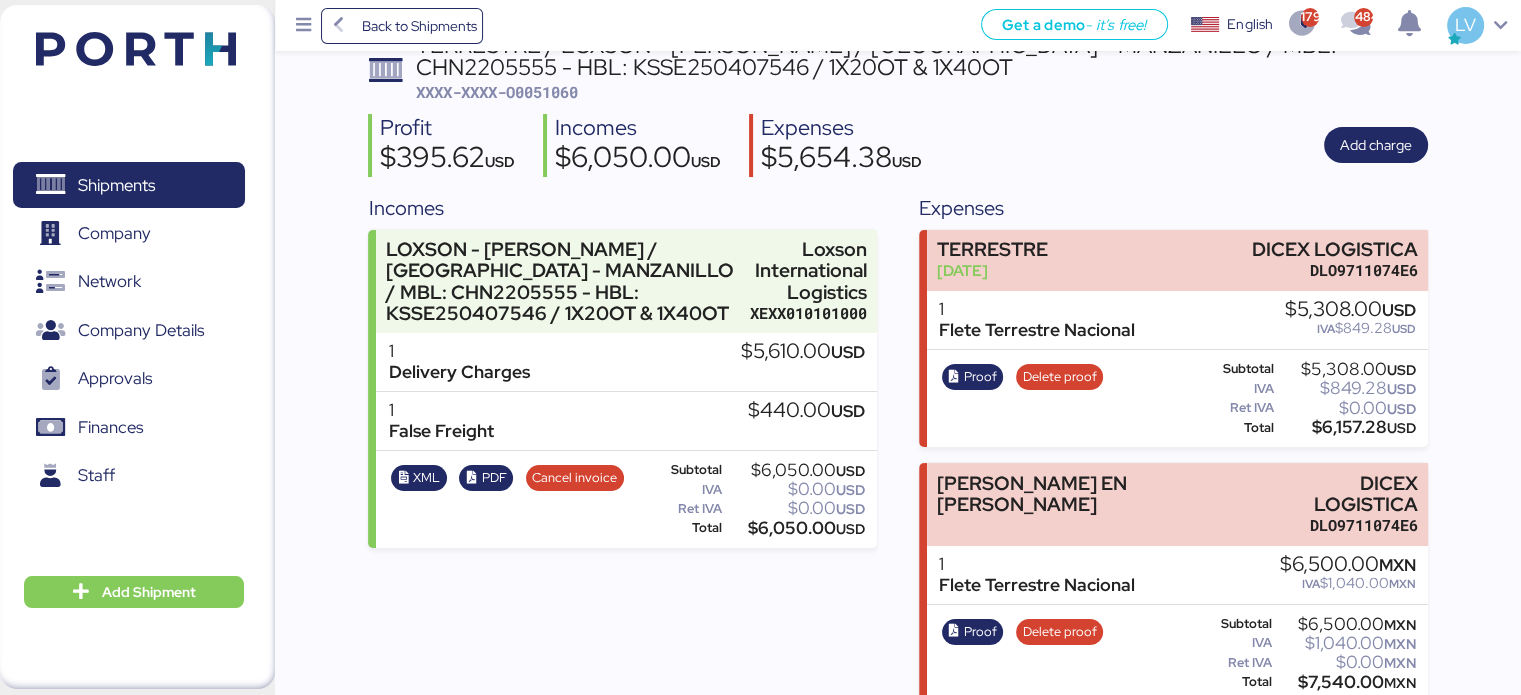 scroll, scrollTop: 0, scrollLeft: 0, axis: both 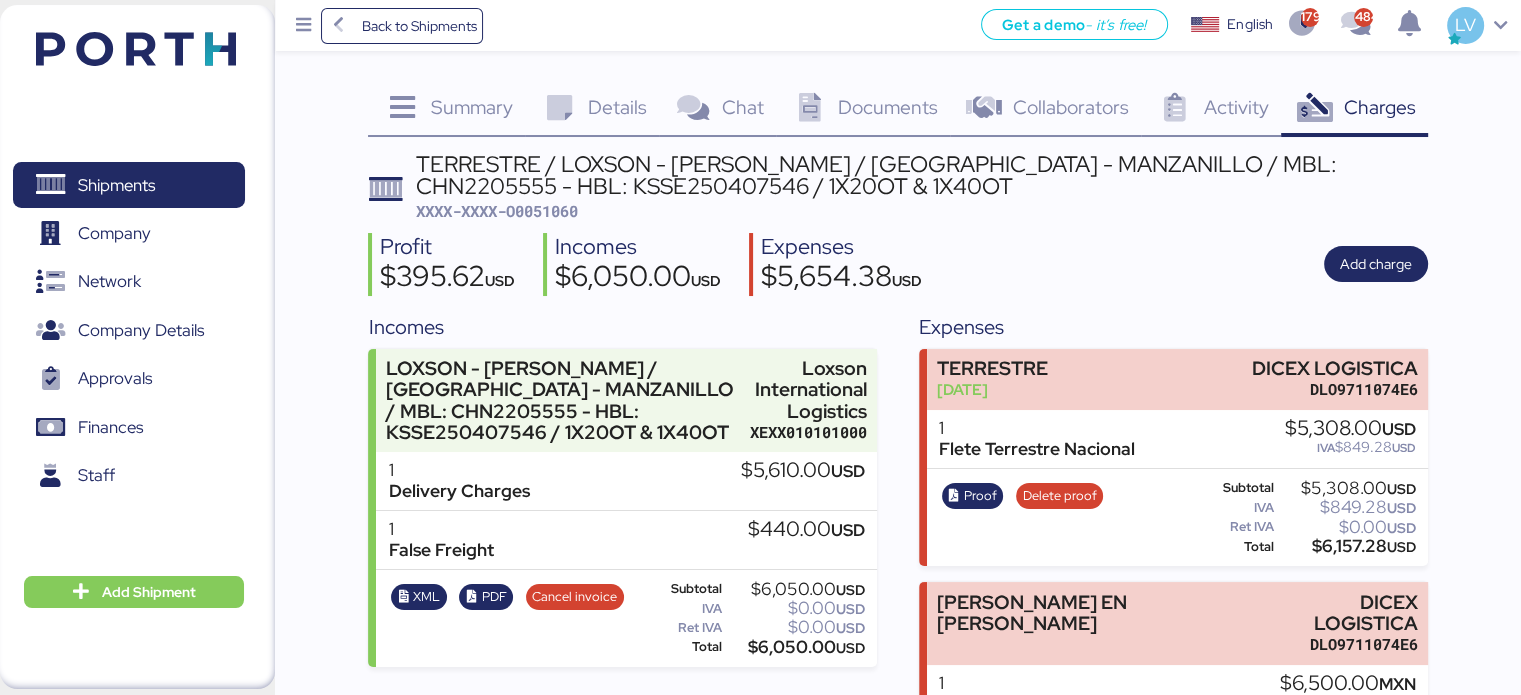 click on "XXXX-XXXX-O0051060" at bounding box center [497, 211] 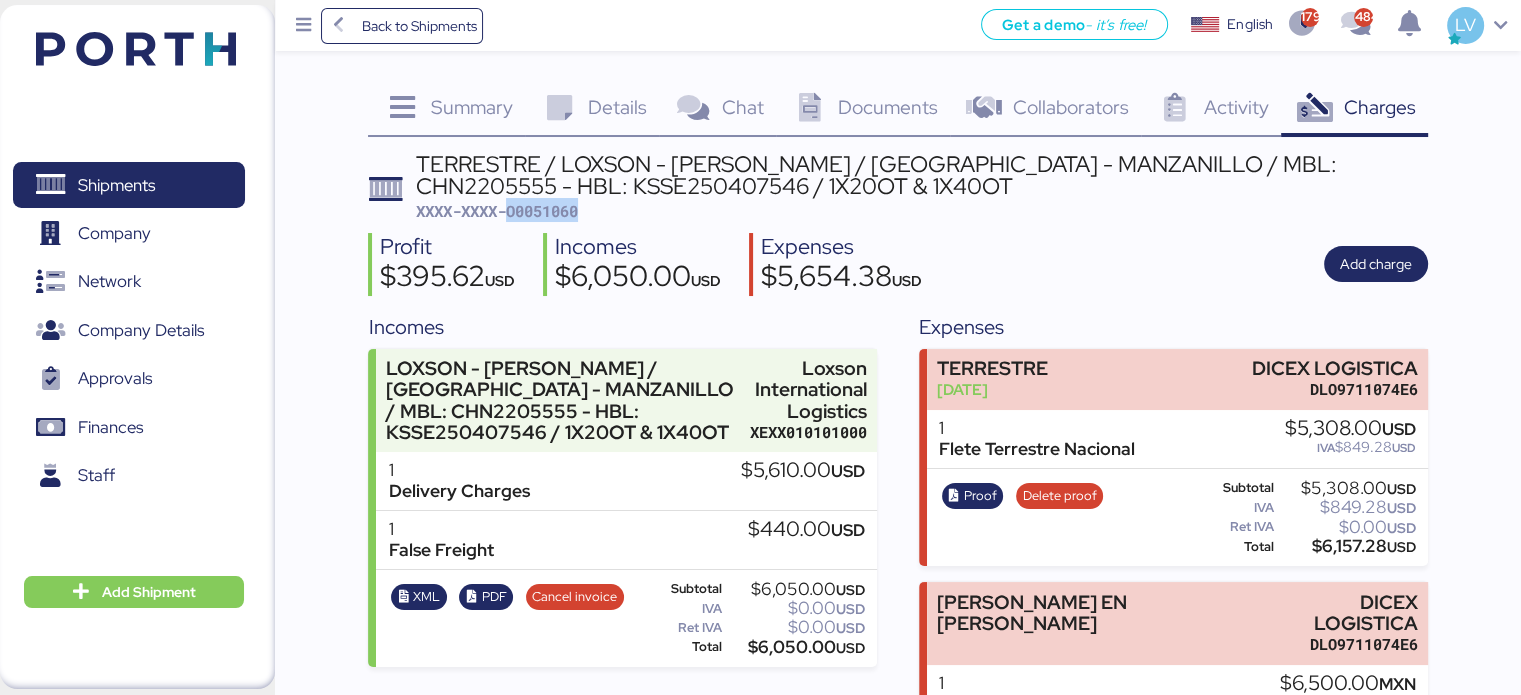 click on "XXXX-XXXX-O0051060" at bounding box center (497, 211) 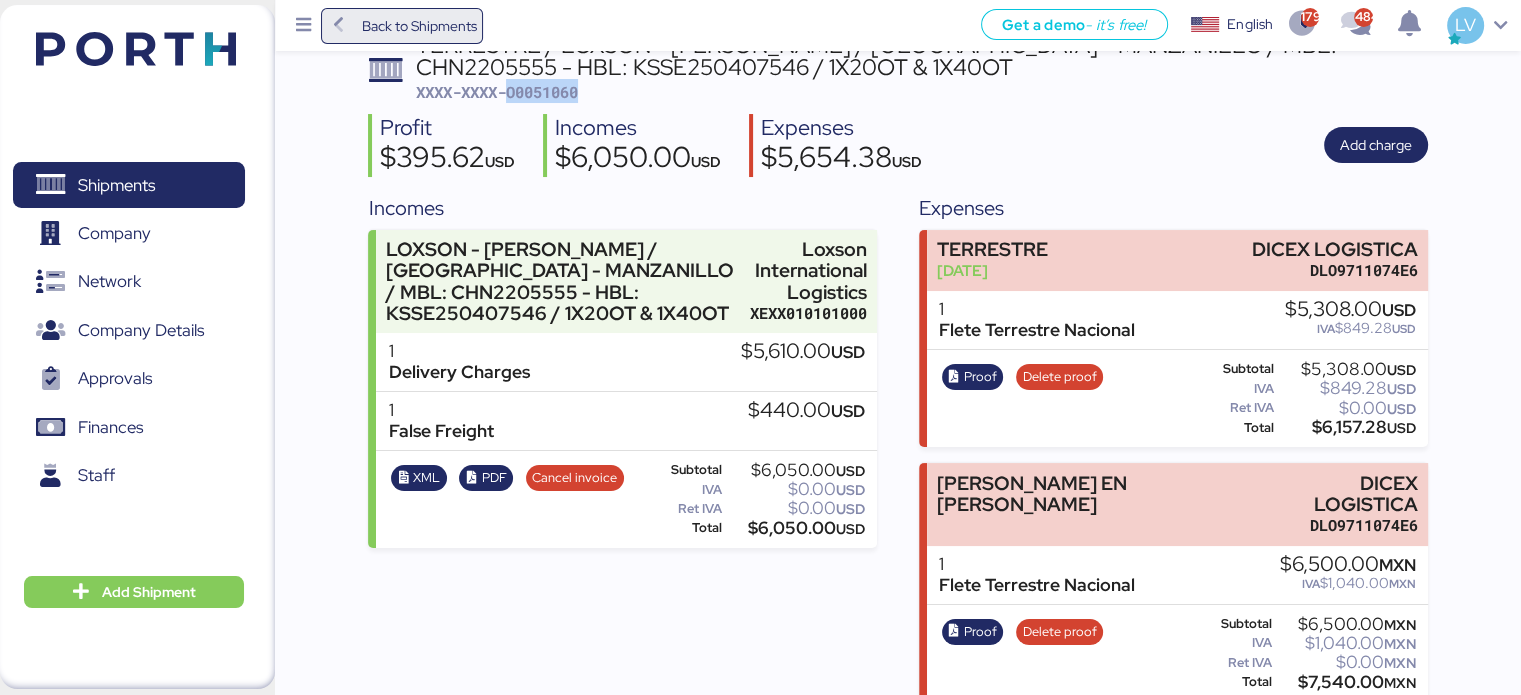 click on "Back to Shipments" at bounding box center (418, 26) 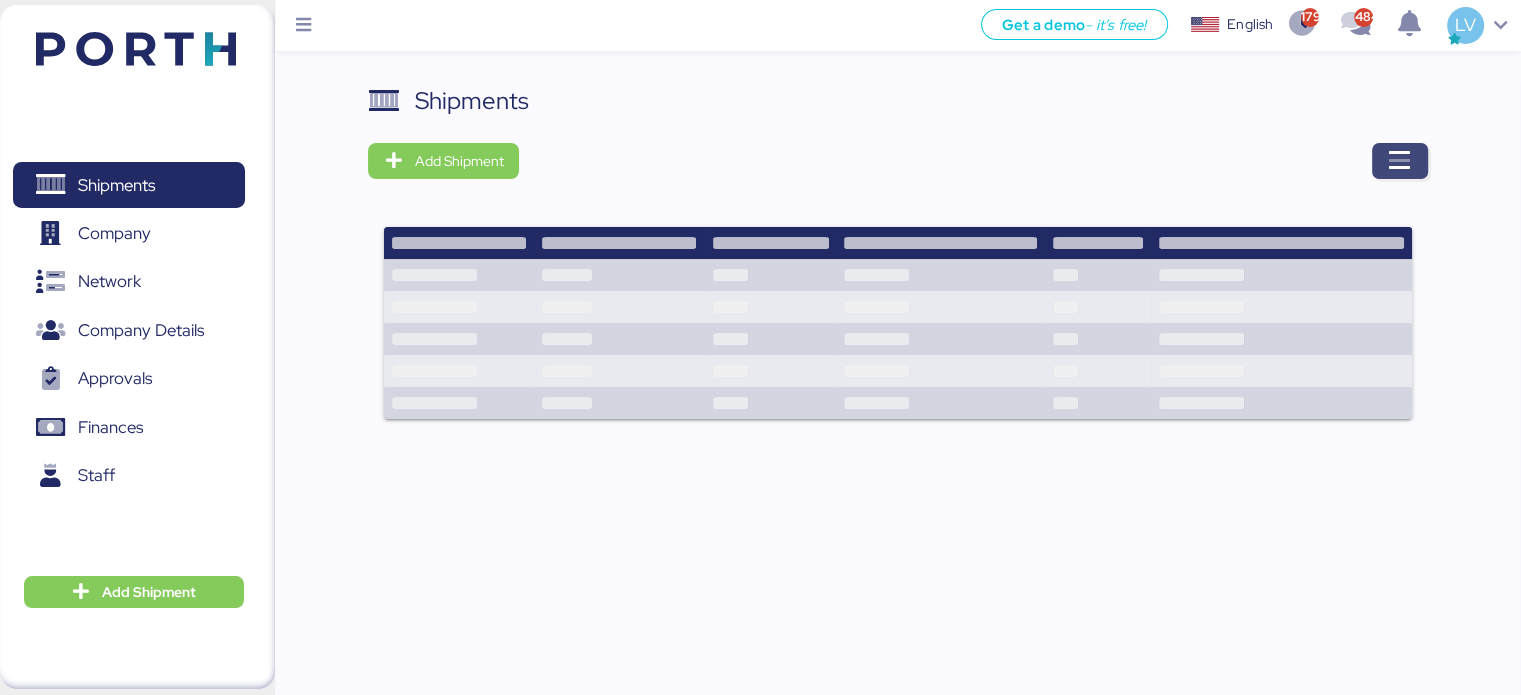 click at bounding box center [1400, 161] 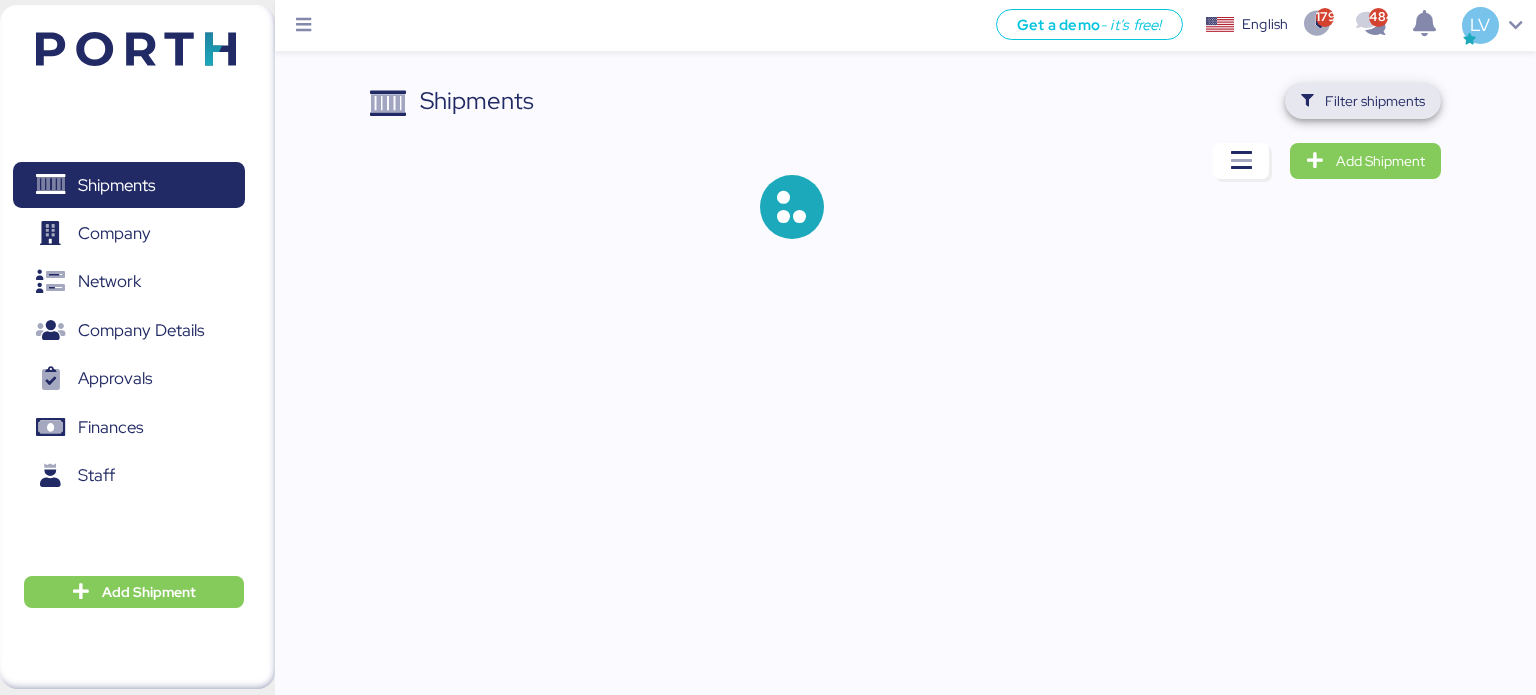 click on "Filter shipments" at bounding box center [1375, 101] 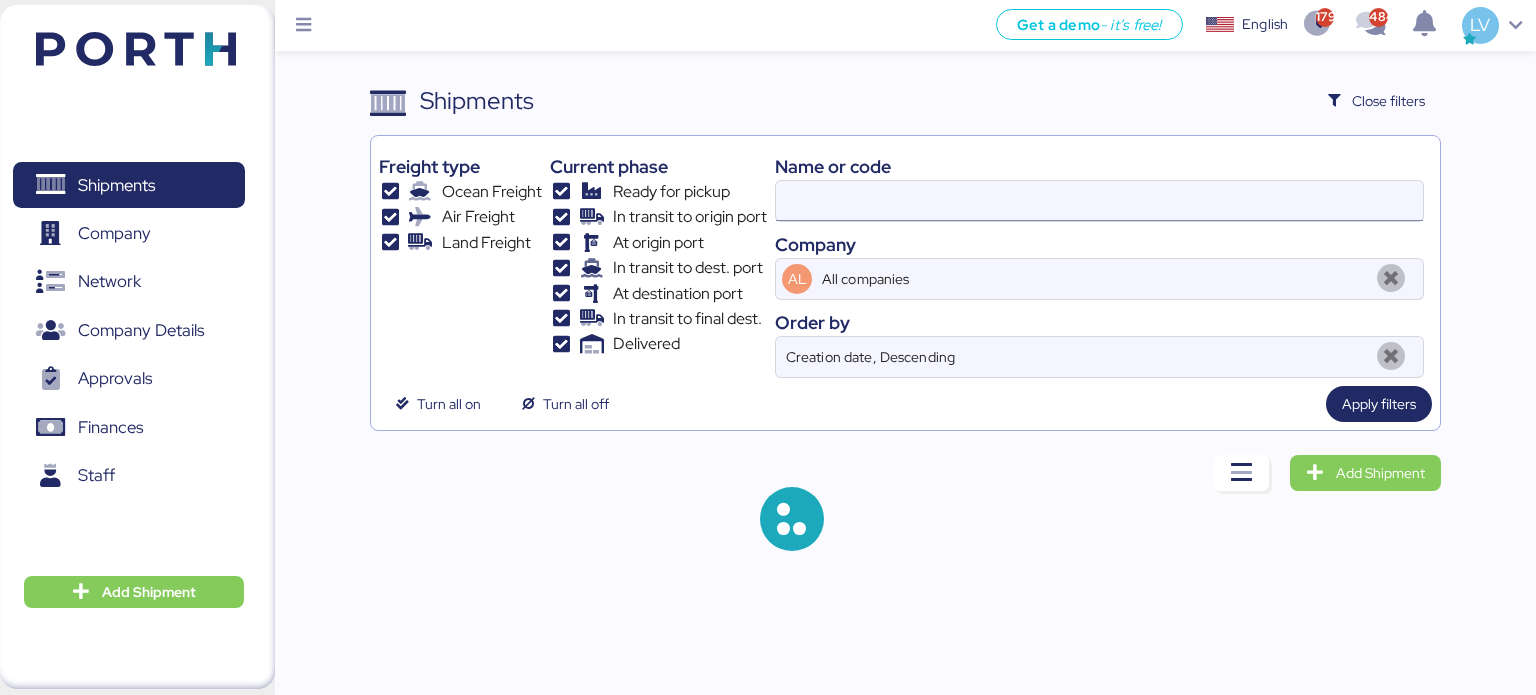 click at bounding box center [1099, 201] 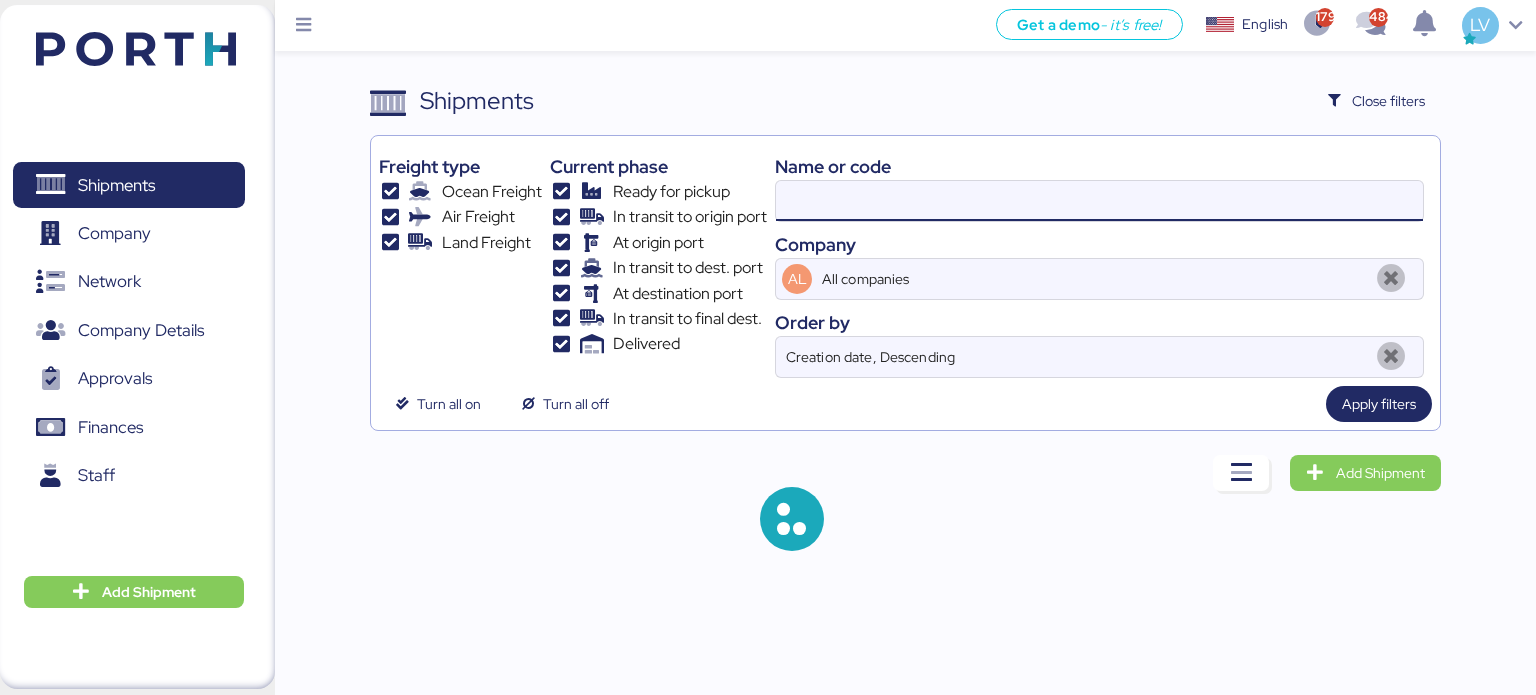 click at bounding box center (1099, 201) 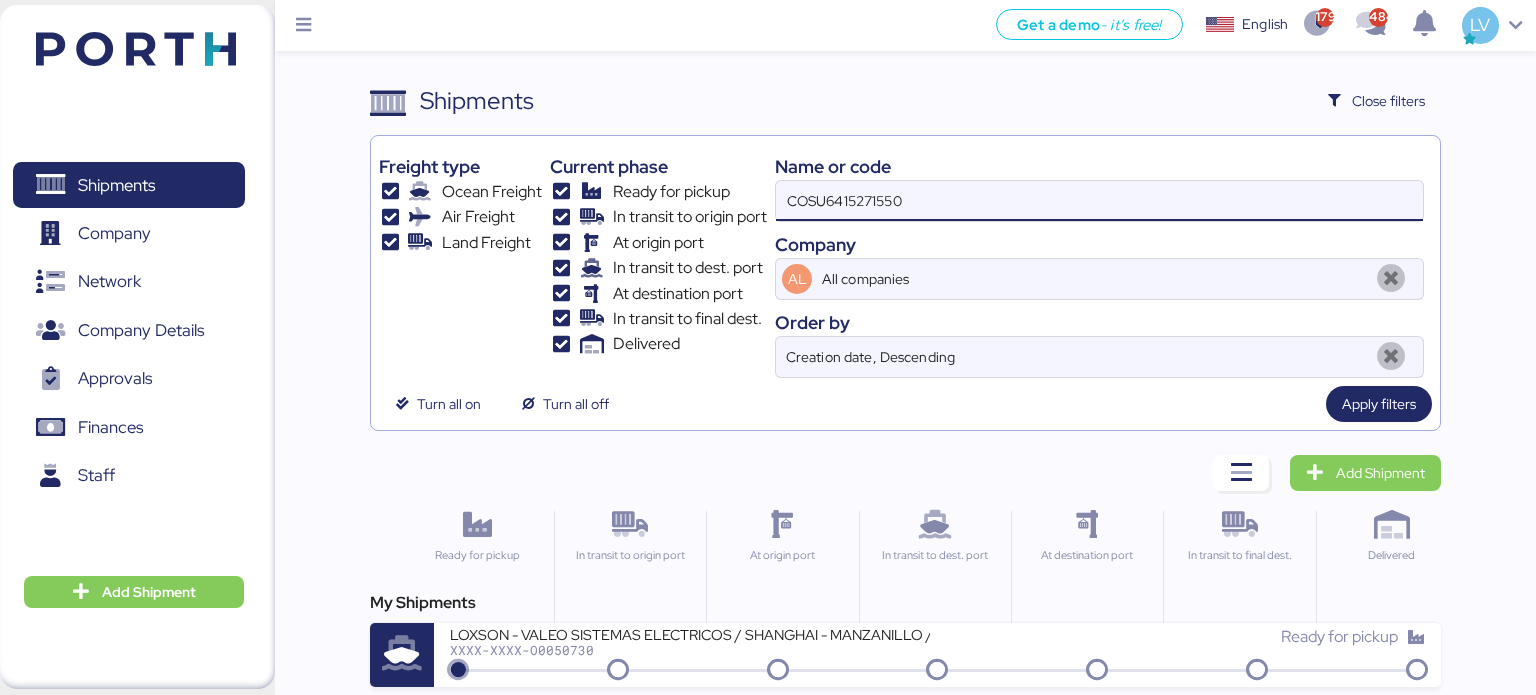click on "COSU6415271550" at bounding box center [1099, 201] 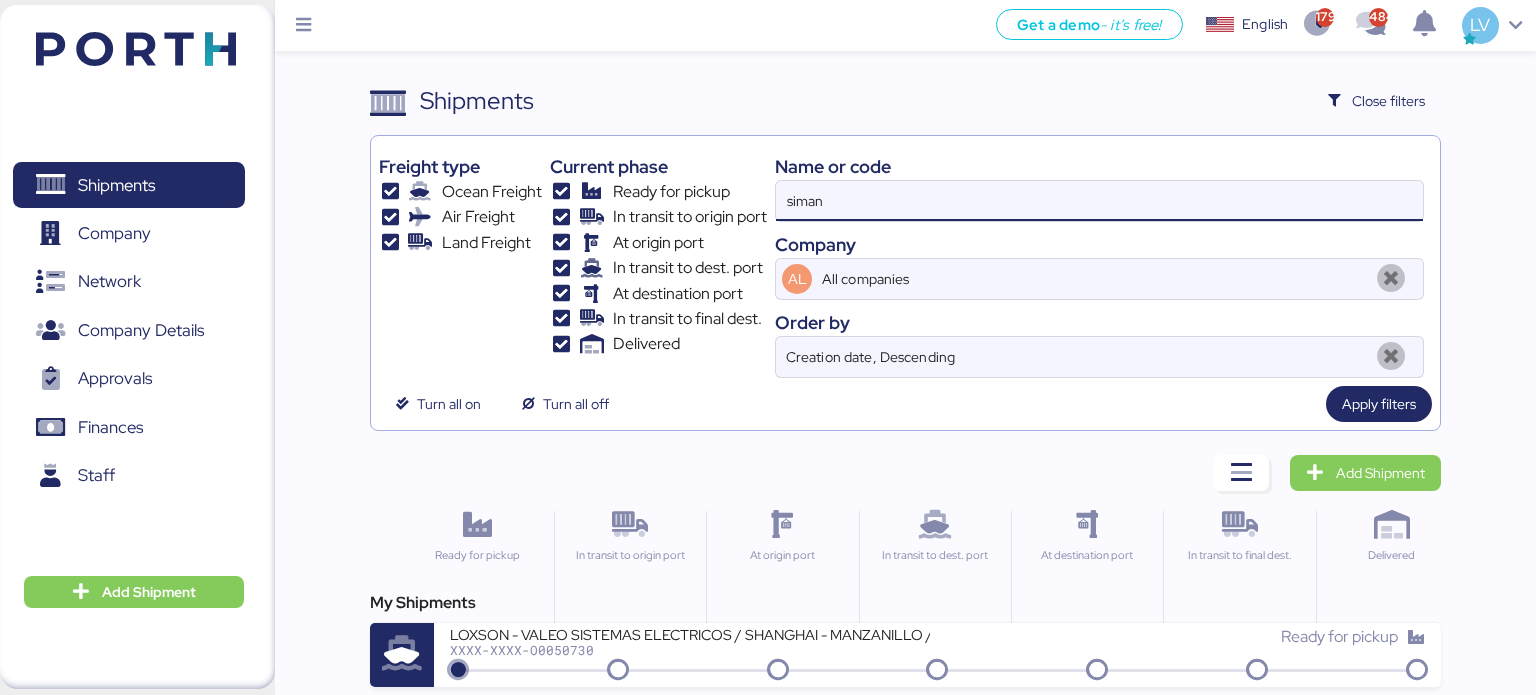 type on "siman" 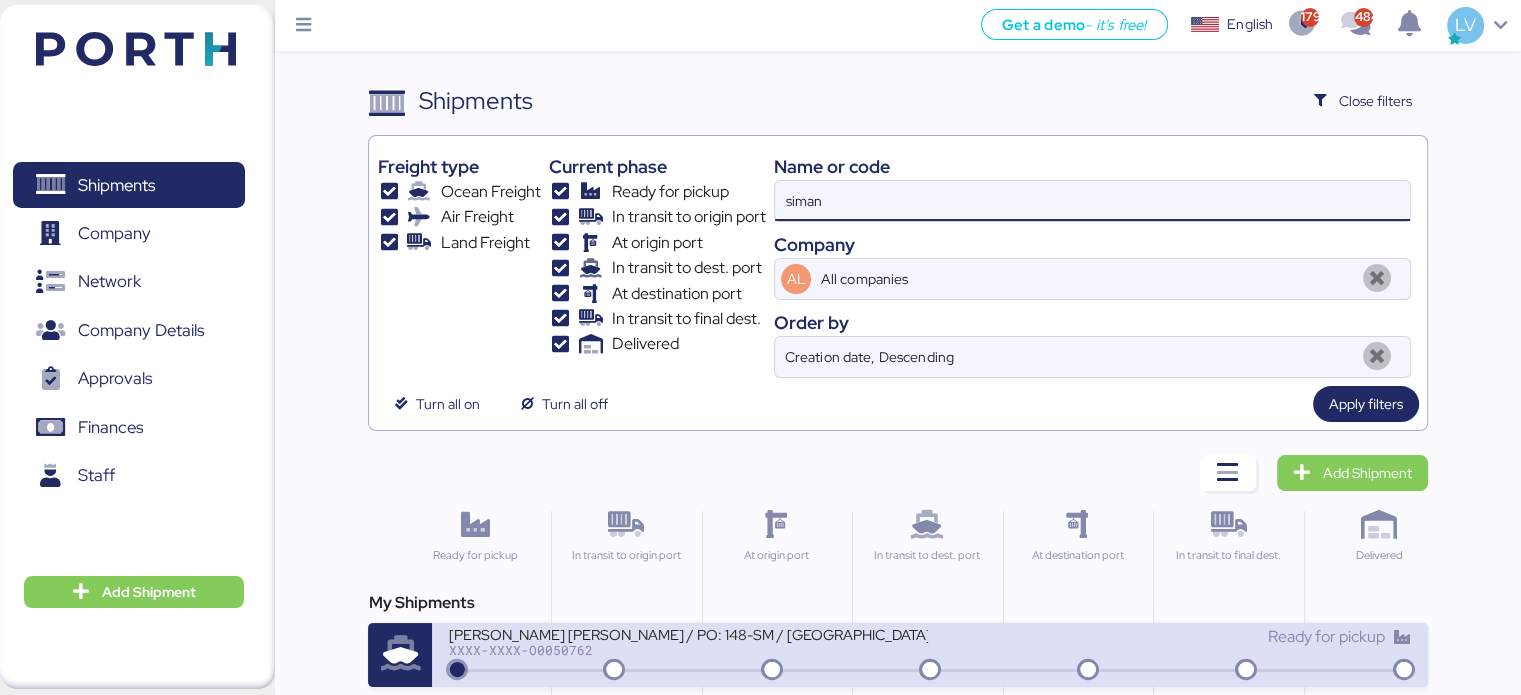 click on "XXXX-XXXX-O0050762" at bounding box center [688, 650] 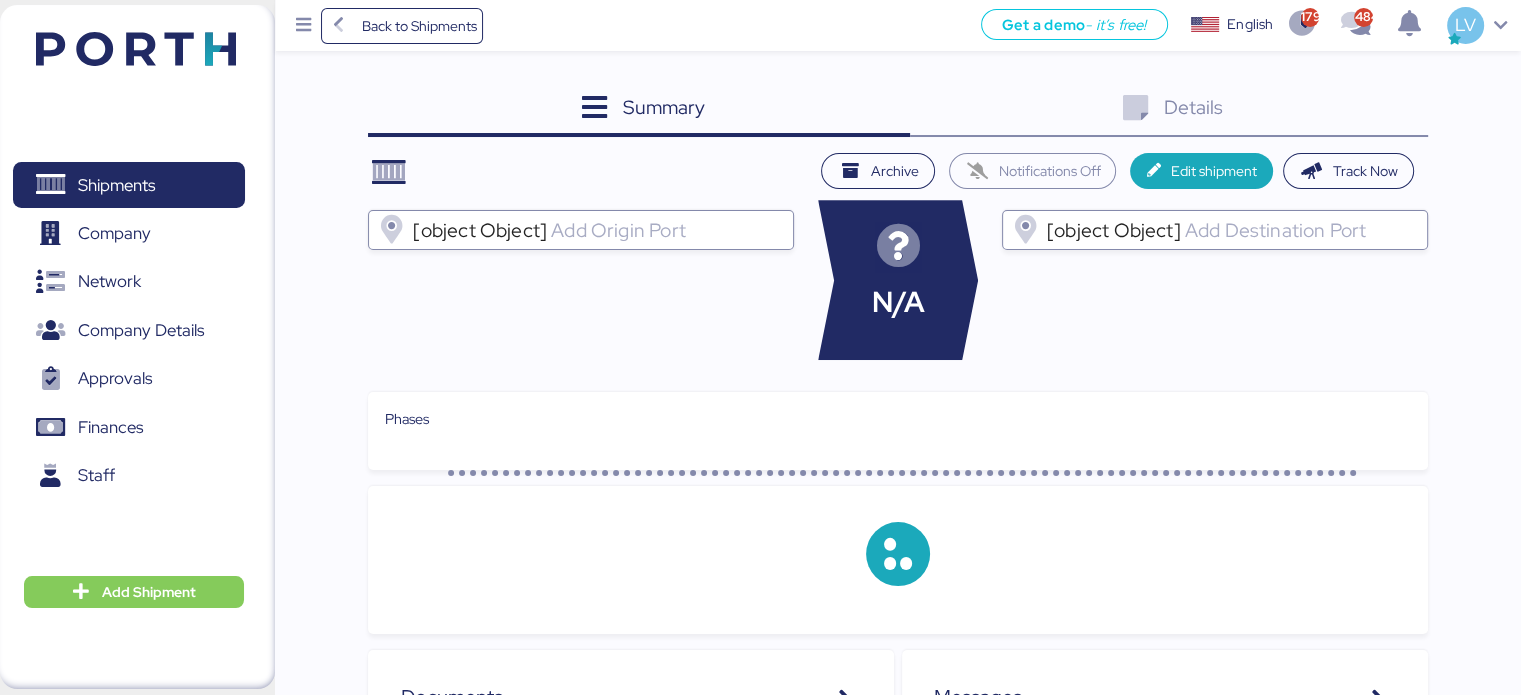 click on "Summary 0   Details 0     Archive   Notifications Off   Edit shipment   Track Now   [object Object]   N/A   [object Object] Phases Documents   Name
IUNGO-LOGISTICS-SA-DE-CV-PD6283716-0.pdf
PL-SM- 020.pdf
INV-SM- 020.pdf
Activity
The information has not been found
Messages" at bounding box center [760, 584] 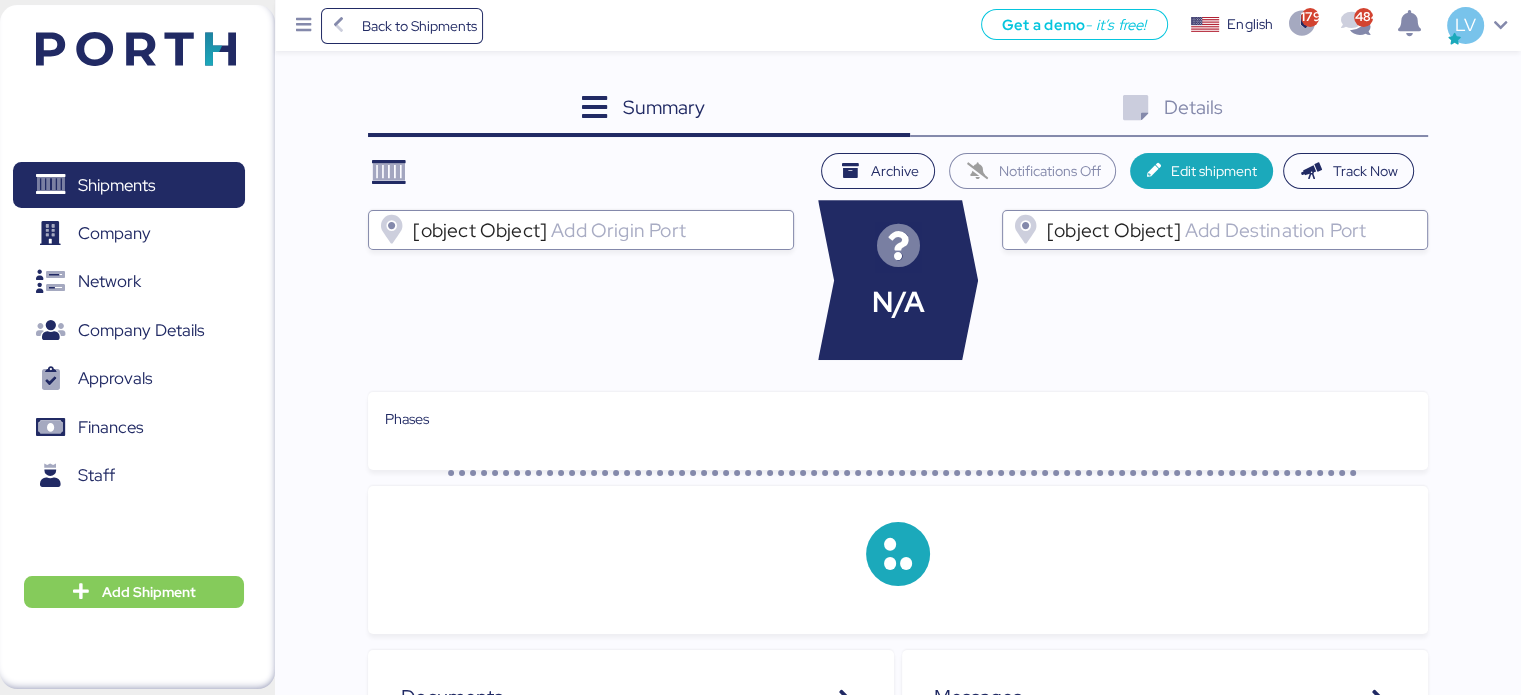 click on "Summary 0   Details 0     Archive   Notifications Off   Edit shipment   Track Now   [object Object]   N/A   [object Object] Phases Documents   Name
IUNGO-LOGISTICS-SA-DE-CV-PD6283716-0.pdf
PL-SM- 020.pdf
INV-SM- 020.pdf
Activity
The information has not been found
Messages" at bounding box center [897, 626] 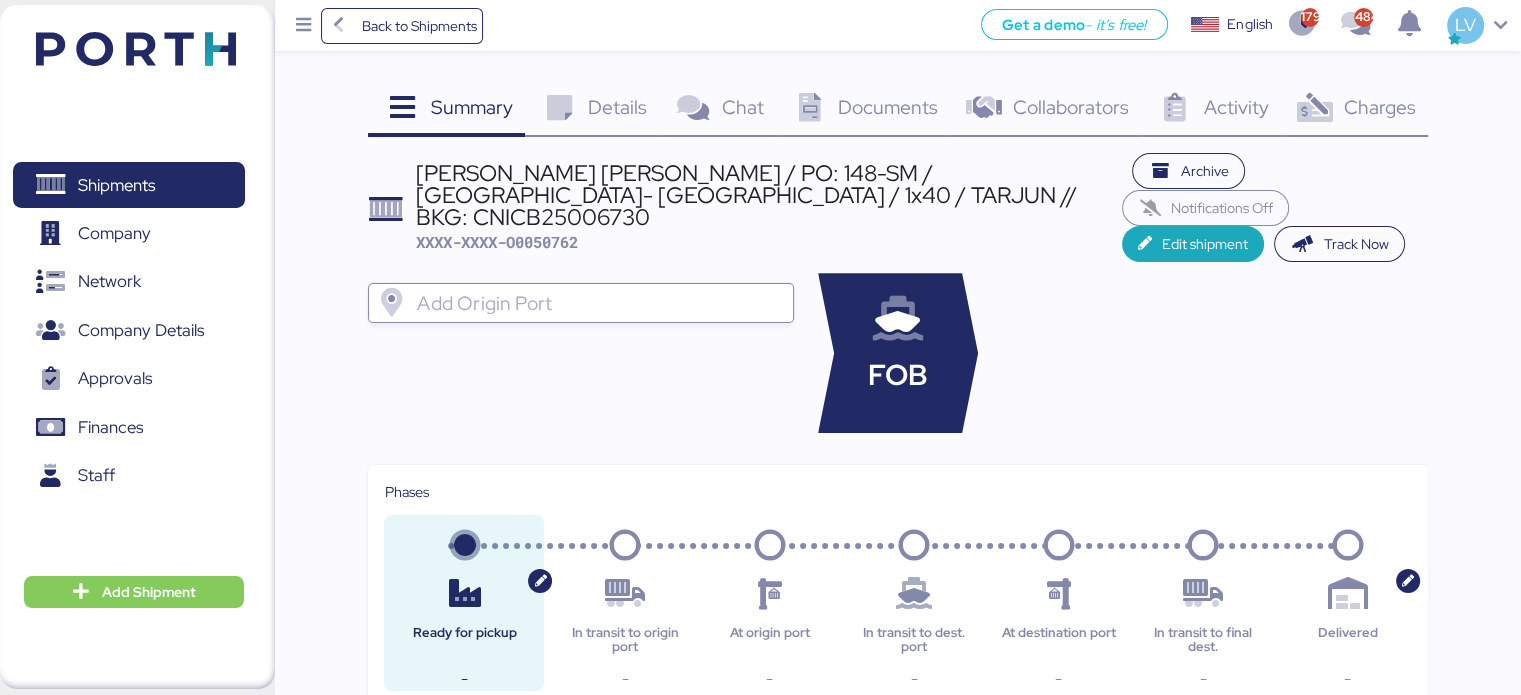 click on "Summary 0   Details 0   Chat 0   Documents 0   Collaborators 0   Activity 0   Charges 0   [PERSON_NAME] [PERSON_NAME] / PO: 148-SM / [GEOGRAPHIC_DATA]- [GEOGRAPHIC_DATA] / 1x40 / TARJUN // BKG: CNICB25006730 XXXX-XXXX-O0050762   Archive   Notifications Off   Edit shipment   Track Now     FOB Phases     Ready for pickup -   In transit to origin port -   At origin port -   In transit to dest. port -   At destination port -   In transit to final dest. -     Delivered - Documents   Name
IUNGO-LOGISTICS-SA-DE-CV-PD6283716-0.pdf
PL-SM- 020.pdf
INV-SM- 020.pdf
Activity
The information has not been found
Messages" at bounding box center (897, 750) 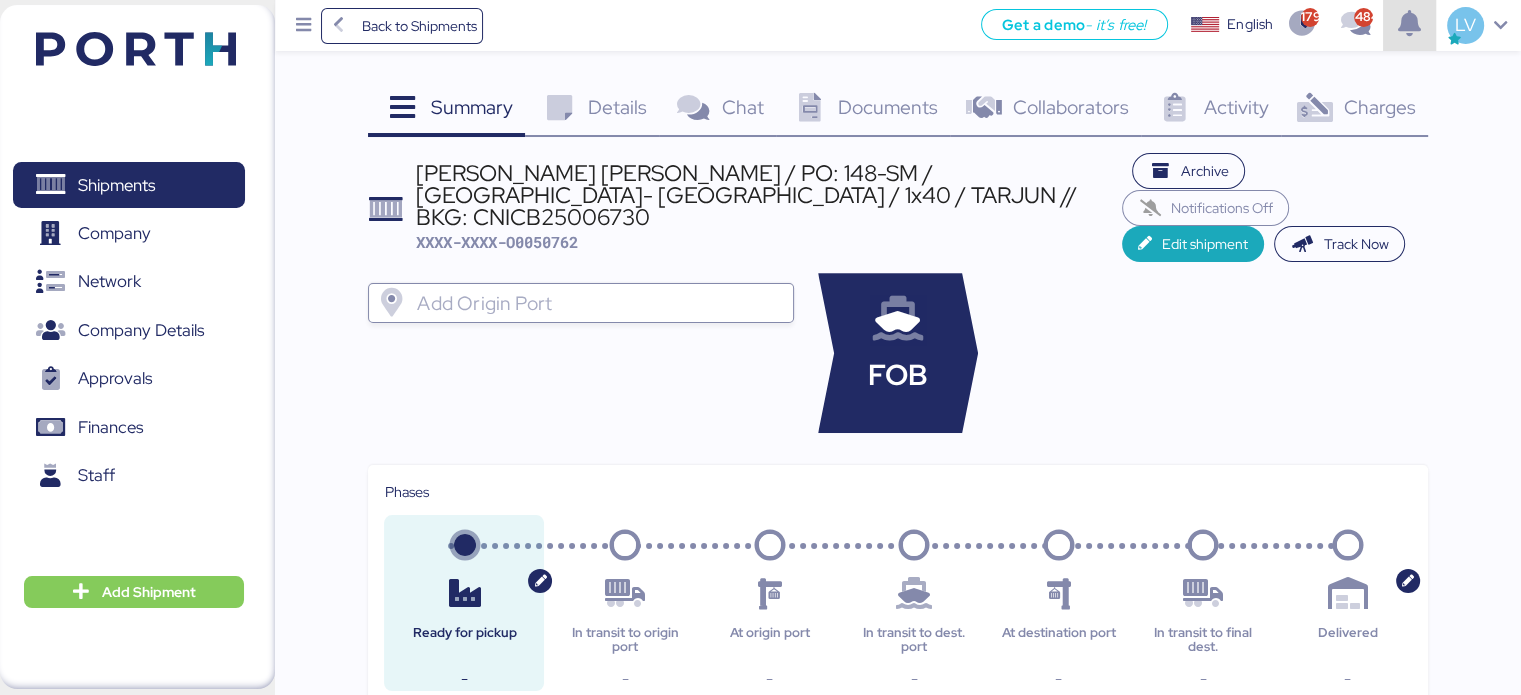 click at bounding box center (1409, 25) 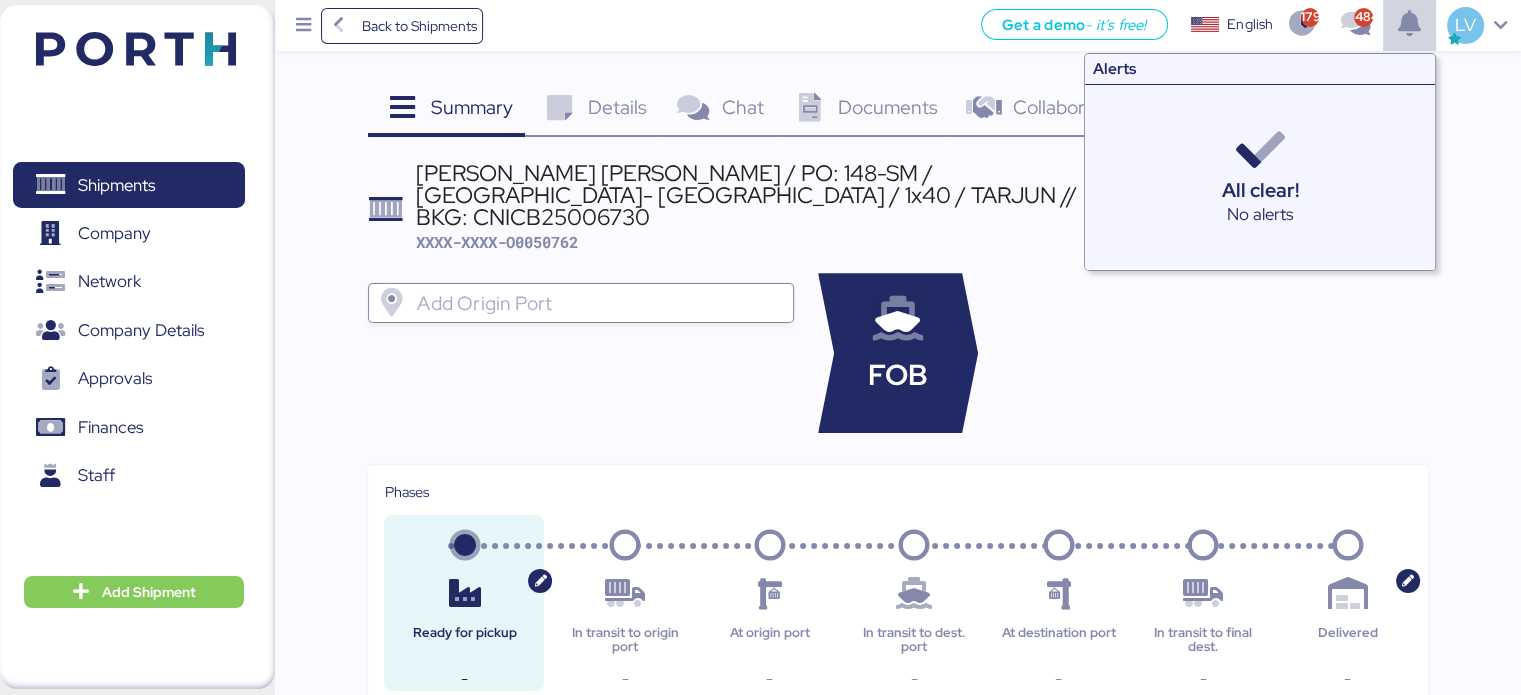 click at bounding box center (984, 108) 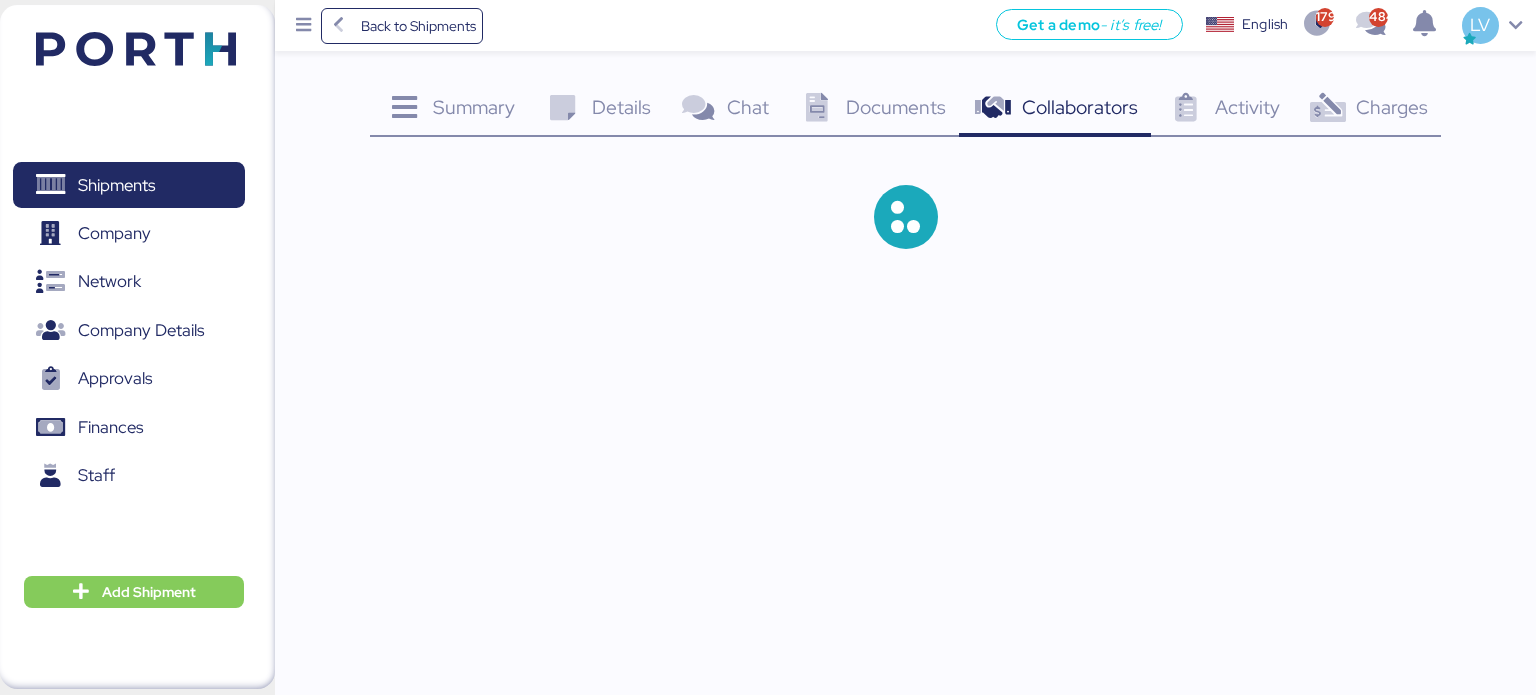 click on "Documents" at bounding box center [896, 107] 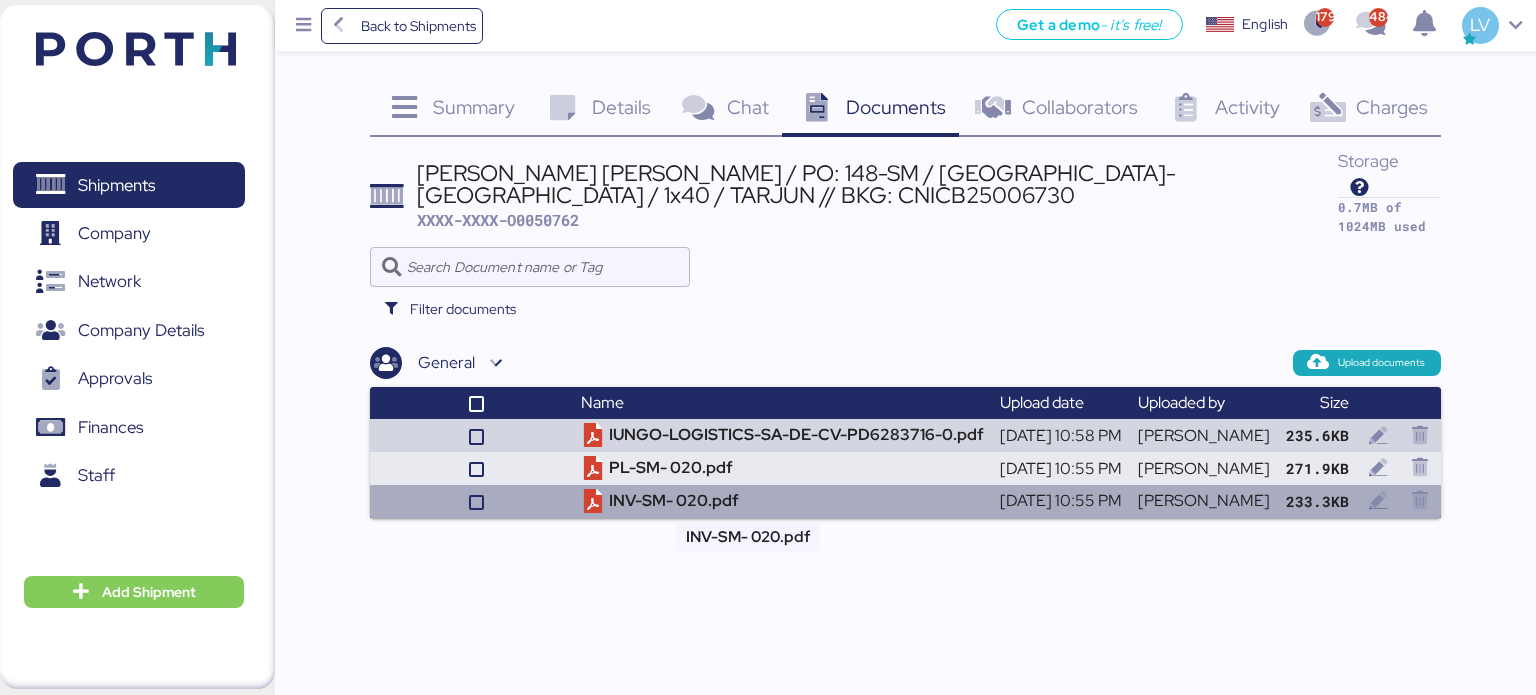 click on "INV-SM- 020.pdf" at bounding box center (782, 501) 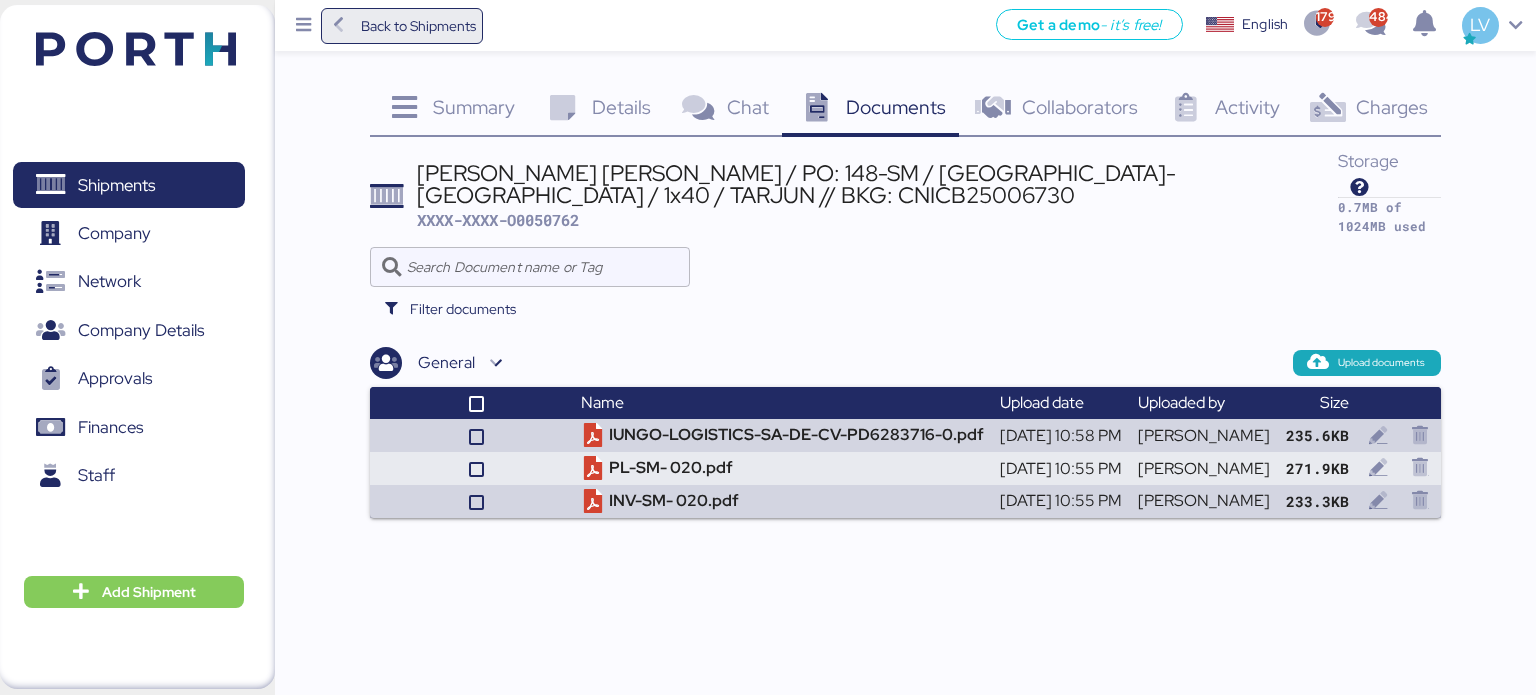 click on "Back to Shipments" at bounding box center (418, 26) 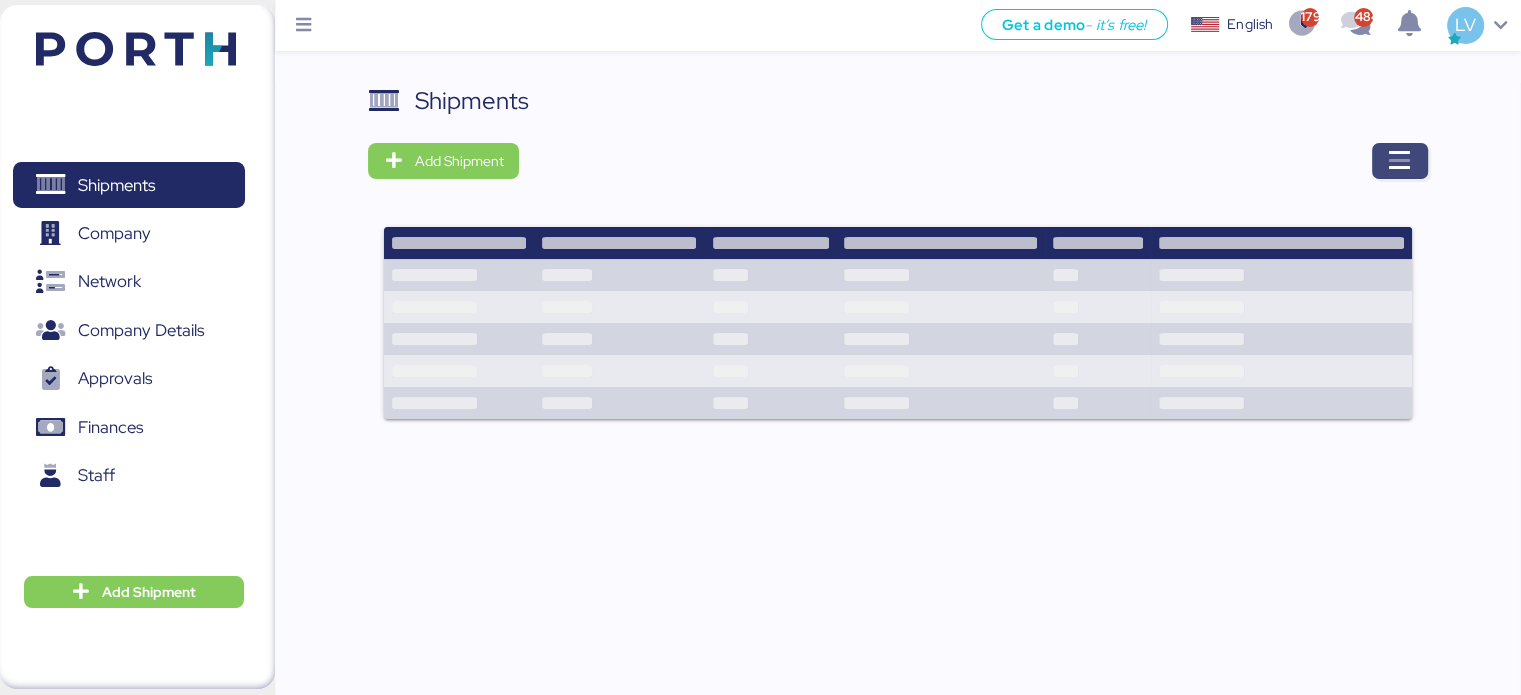 click at bounding box center [1400, 161] 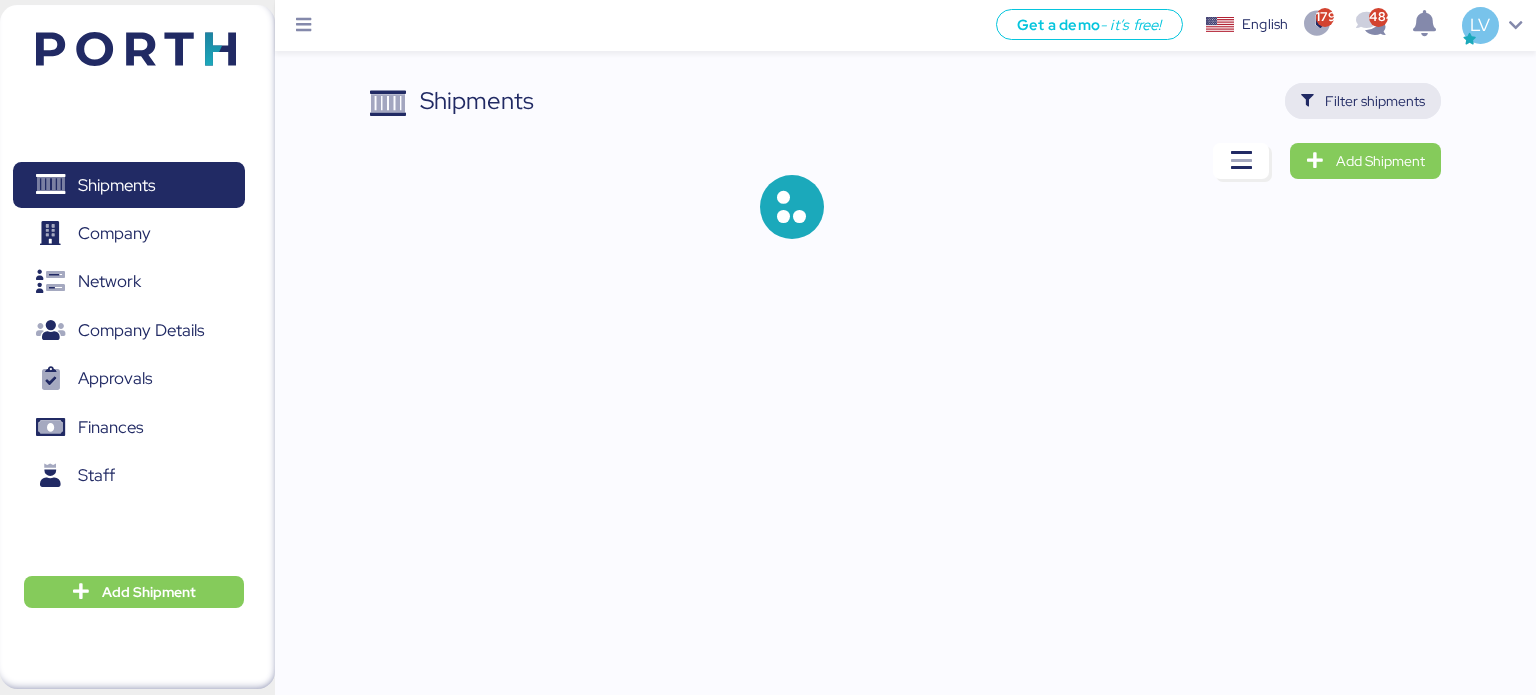 click on "Filter shipments" at bounding box center (1363, 101) 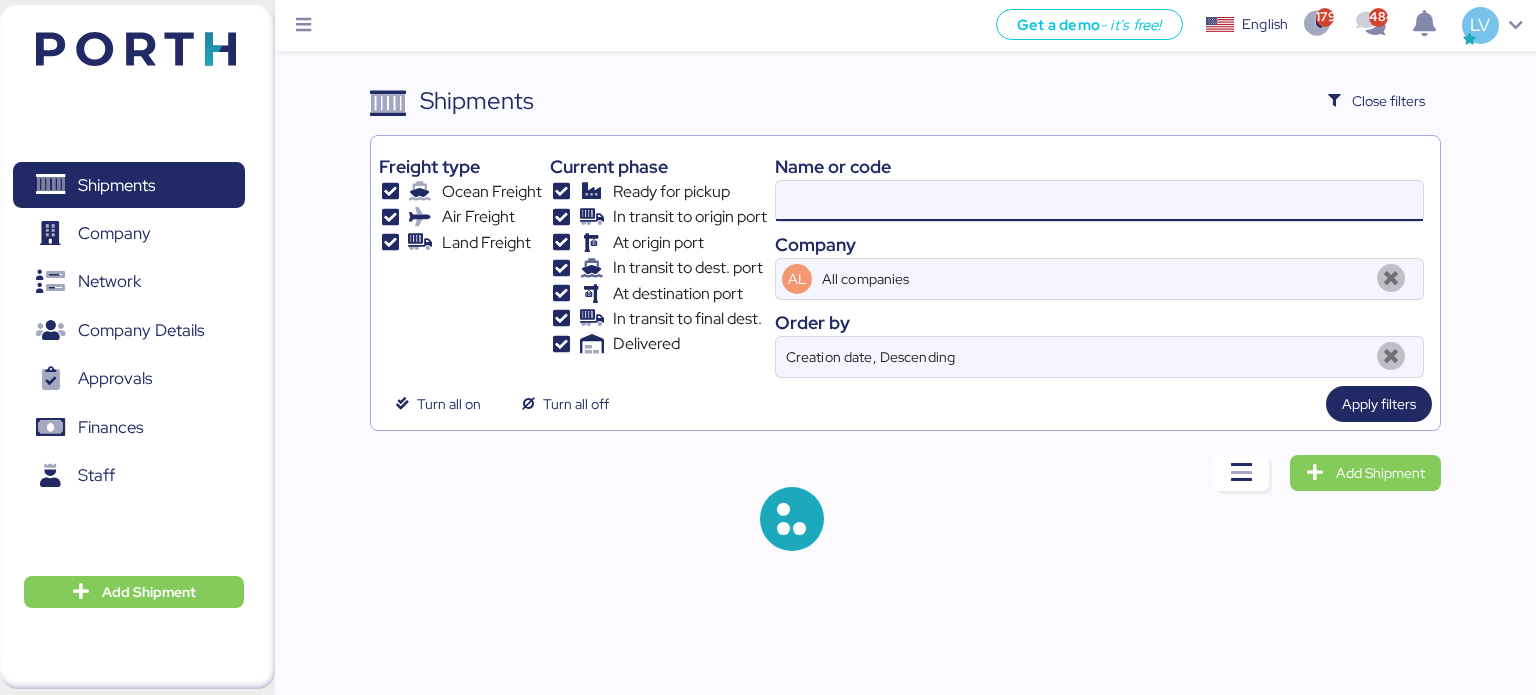 click at bounding box center [1099, 201] 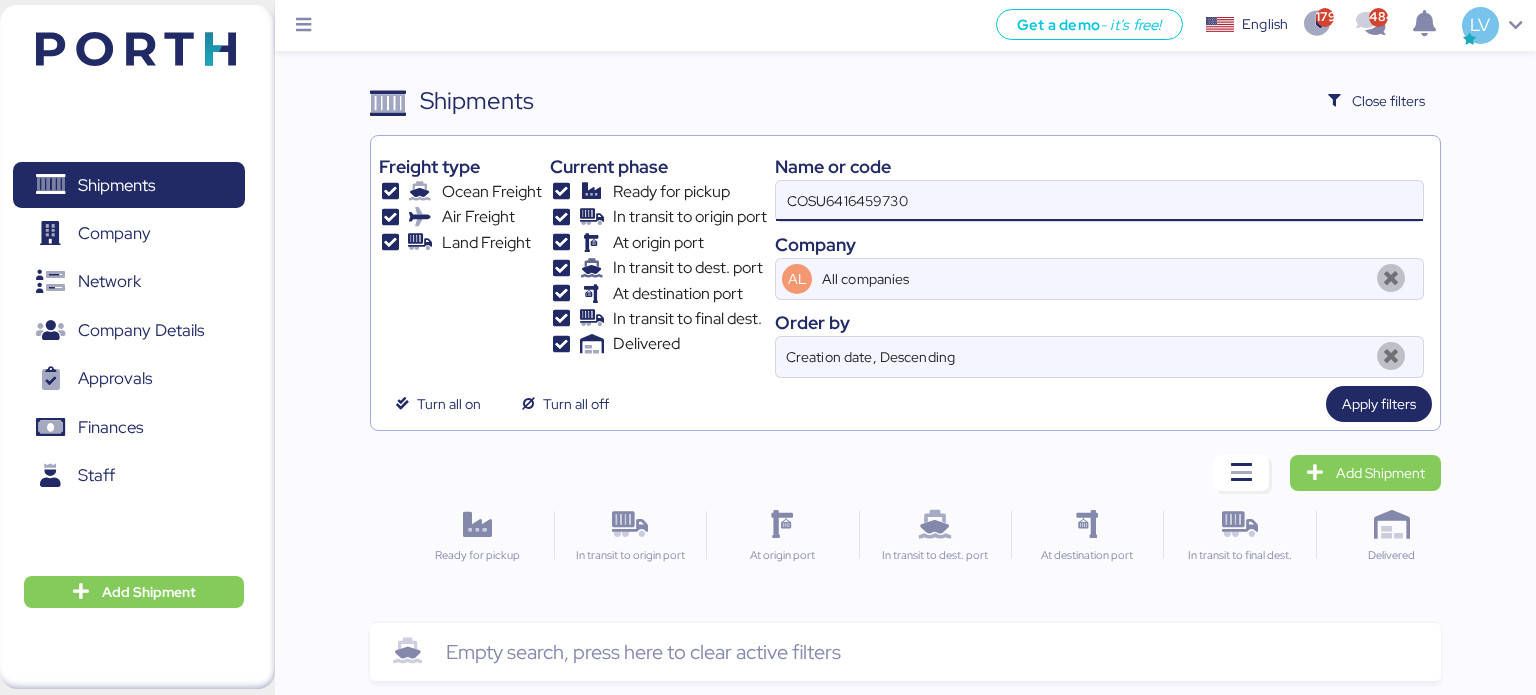 drag, startPoint x: 822, startPoint y: 194, endPoint x: 772, endPoint y: 197, distance: 50.08992 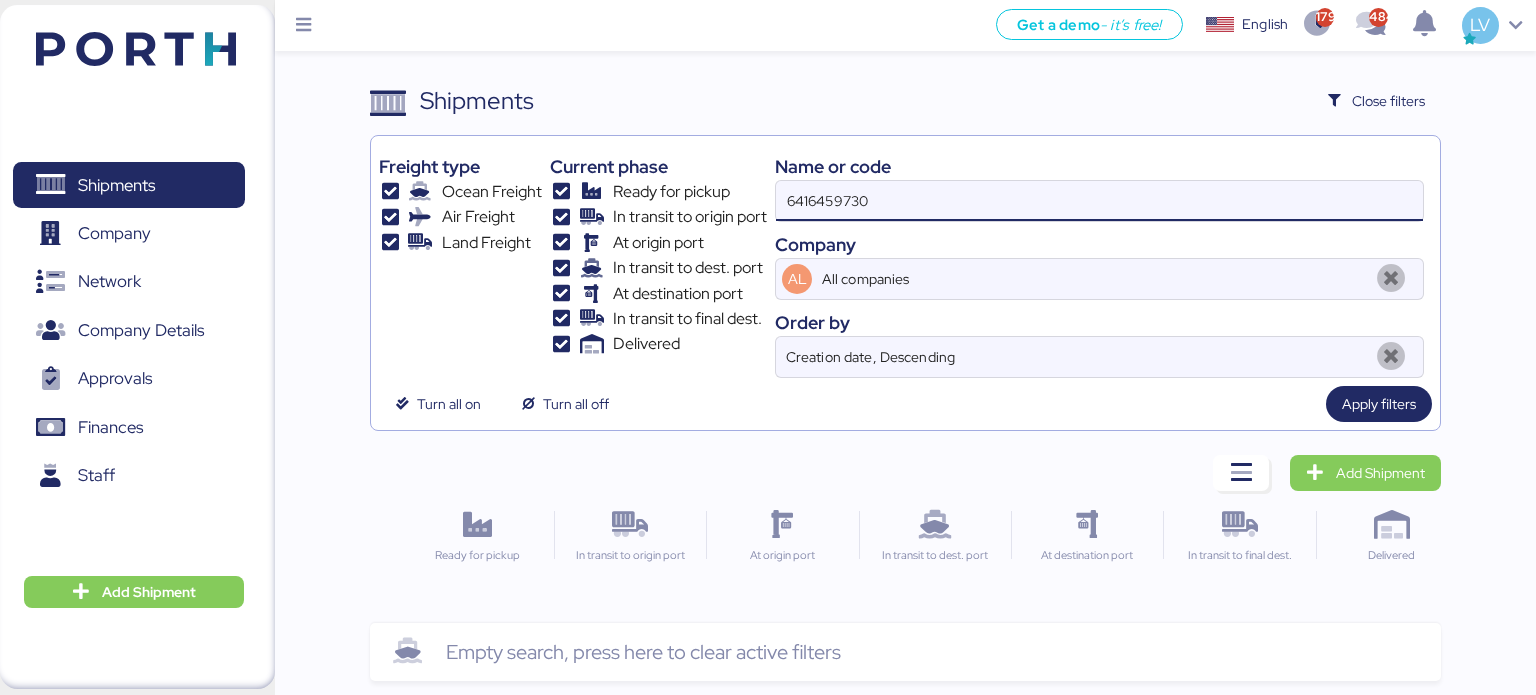 click on "6416459730" at bounding box center (1099, 201) 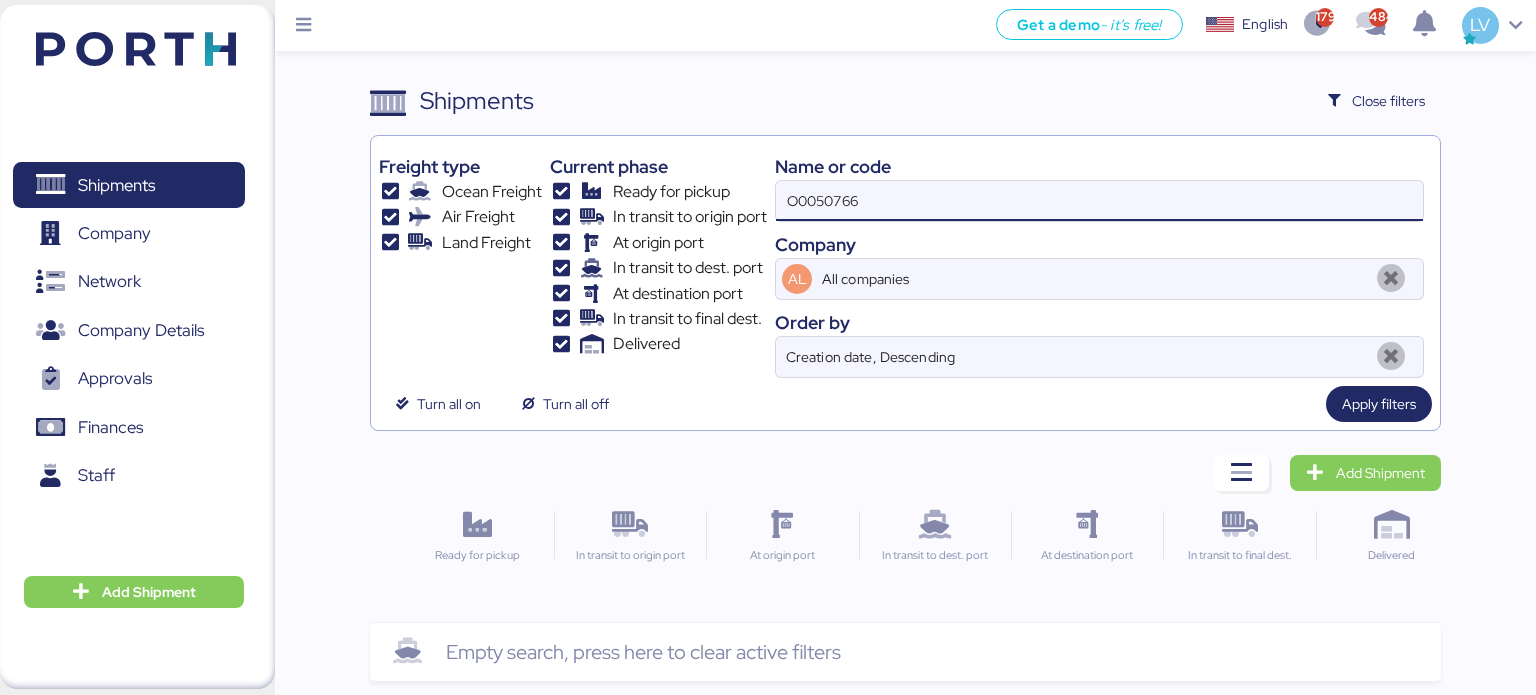 type on "O0050766" 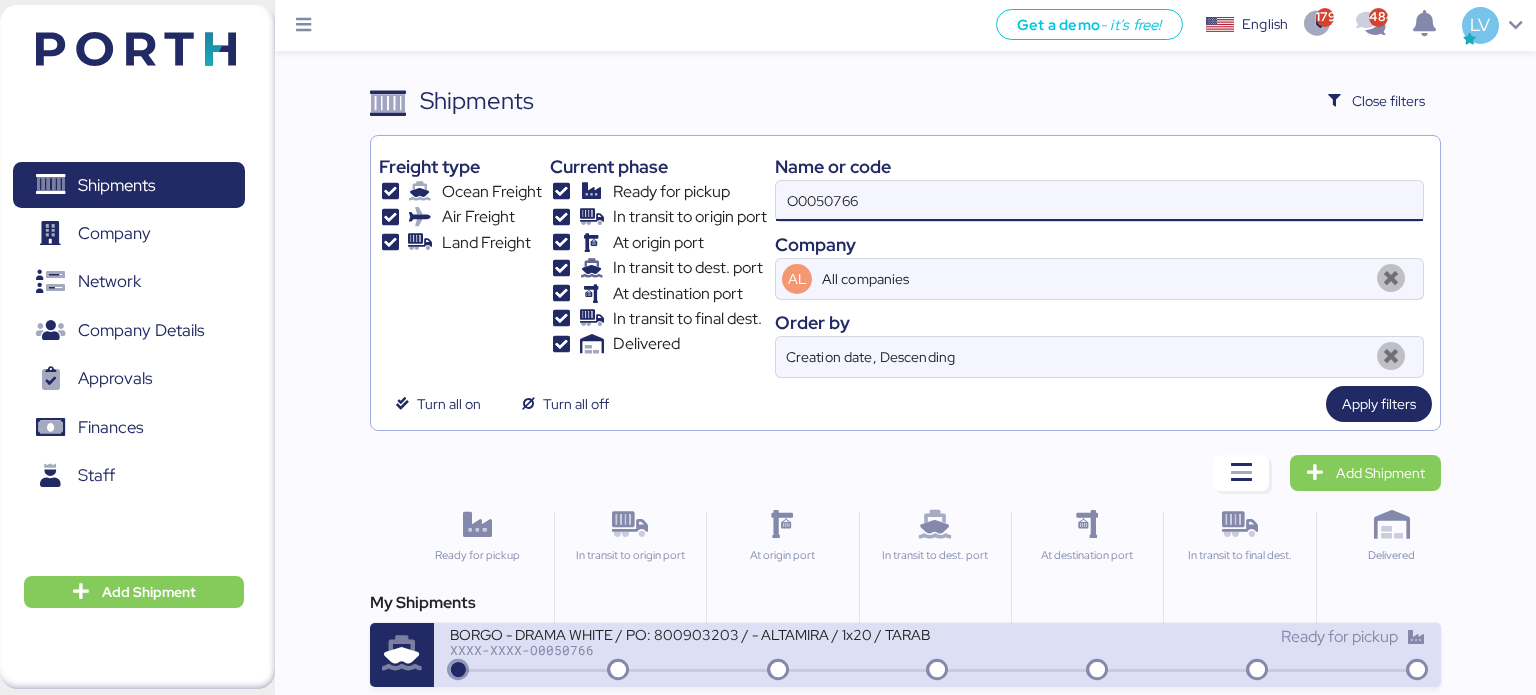 click on "XXXX-XXXX-O0050766" at bounding box center [690, 650] 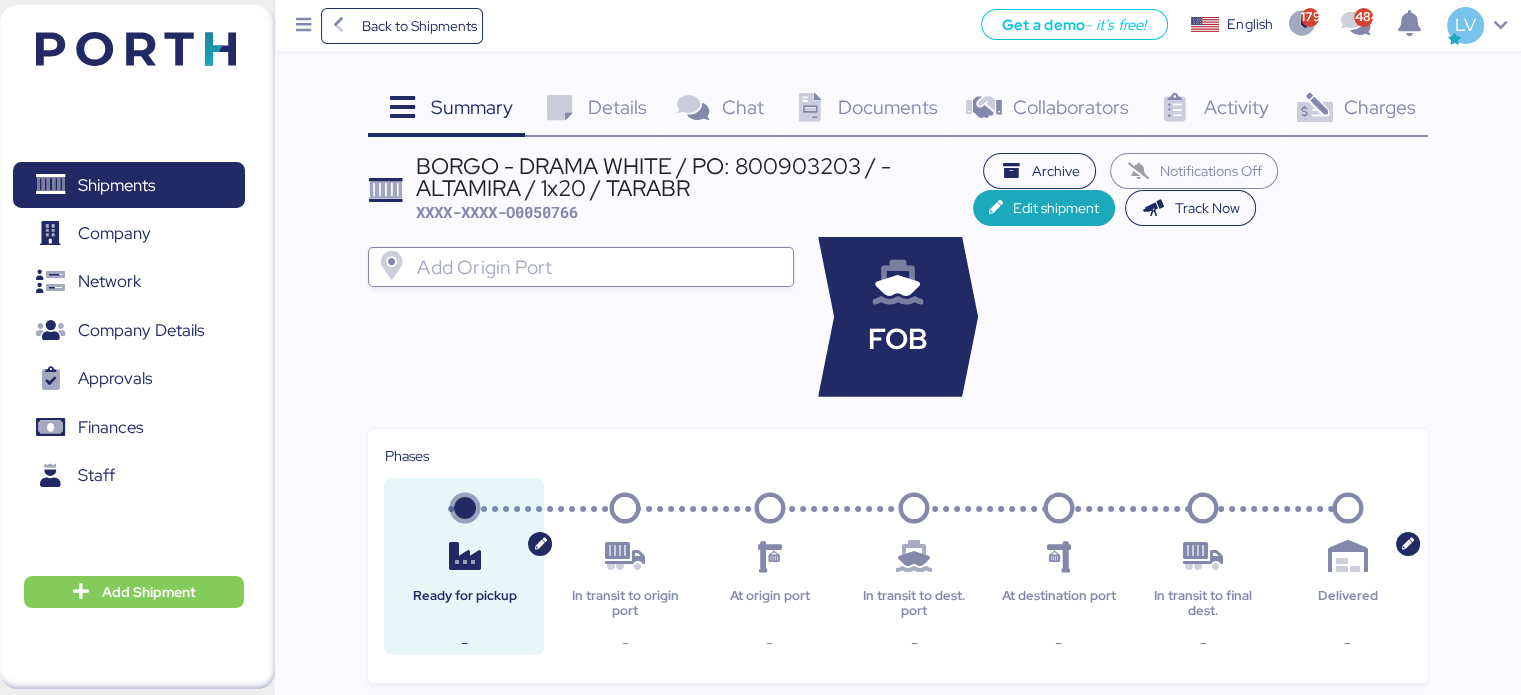 click on "Charges 0" at bounding box center [1354, 110] 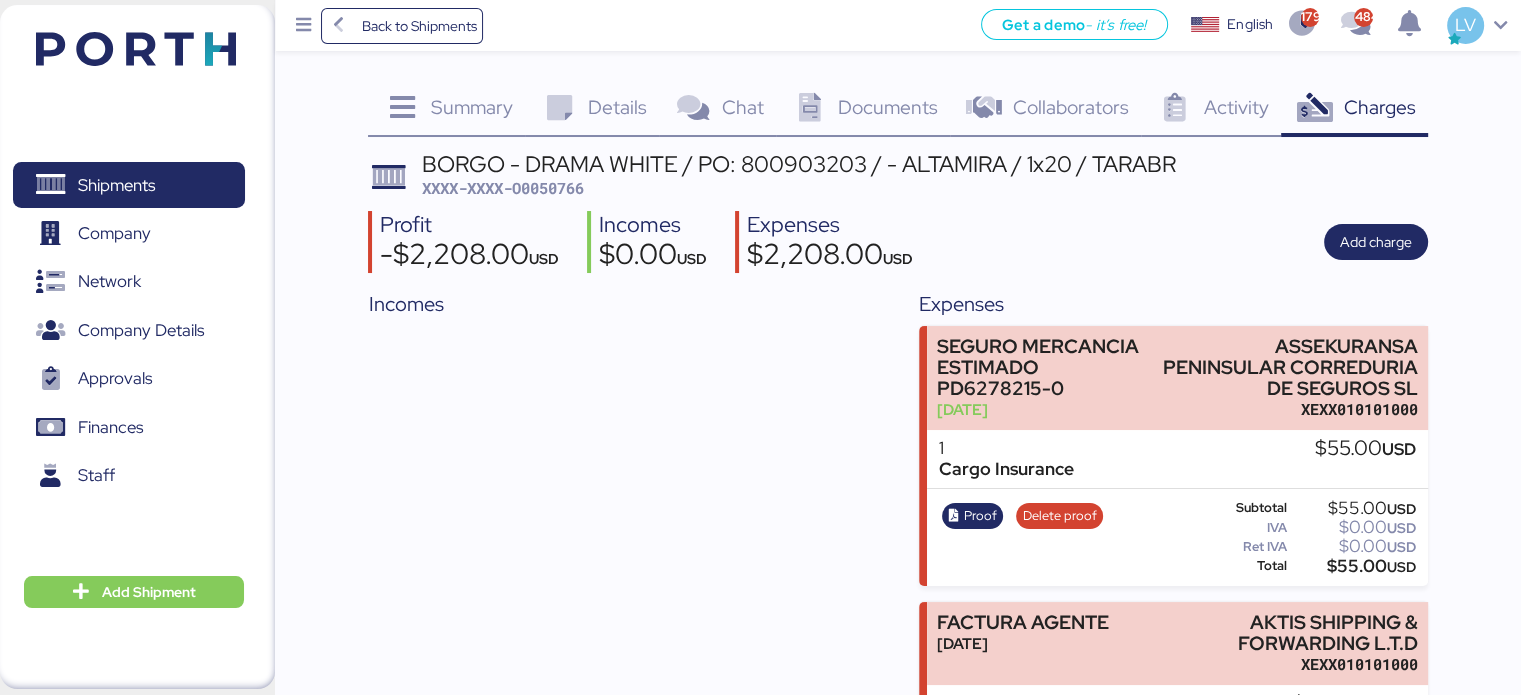 scroll, scrollTop: 160, scrollLeft: 0, axis: vertical 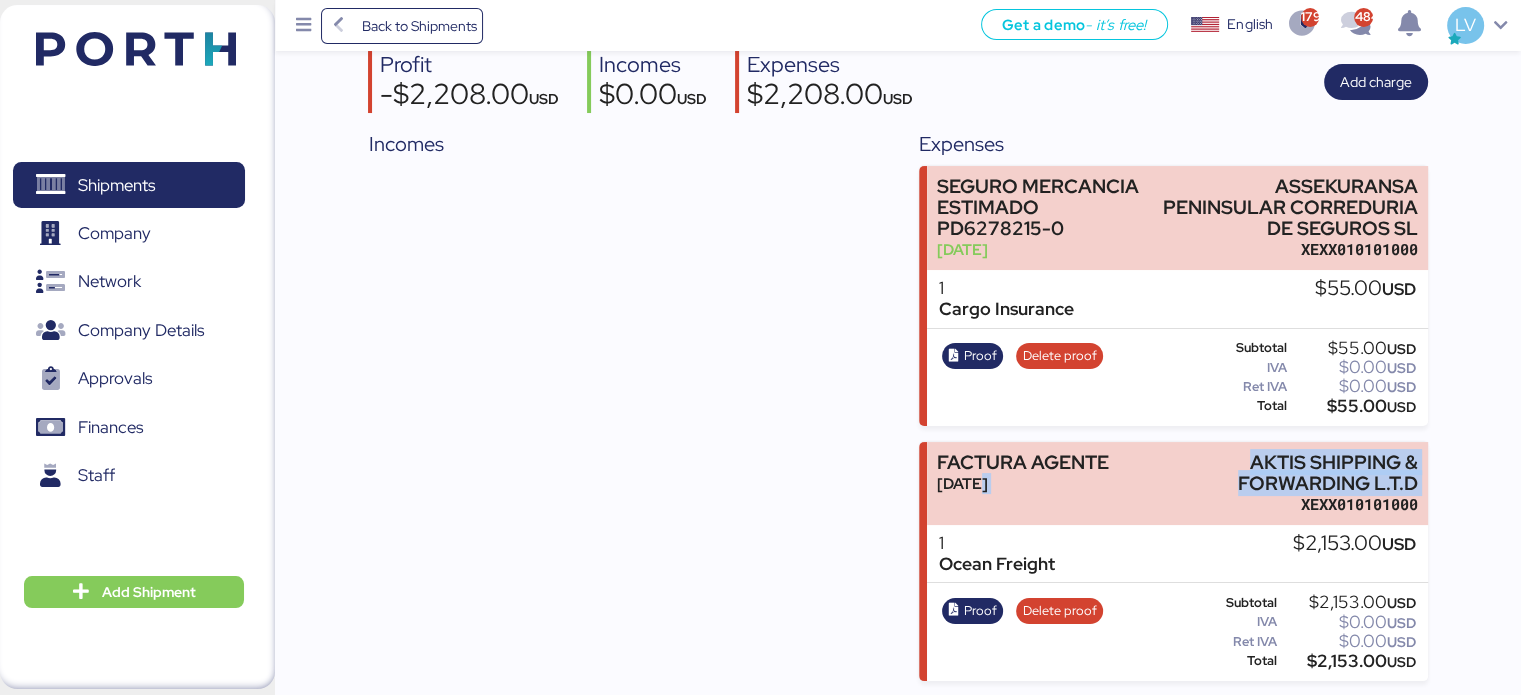 drag, startPoint x: 1193, startPoint y: 514, endPoint x: 921, endPoint y: 496, distance: 272.59494 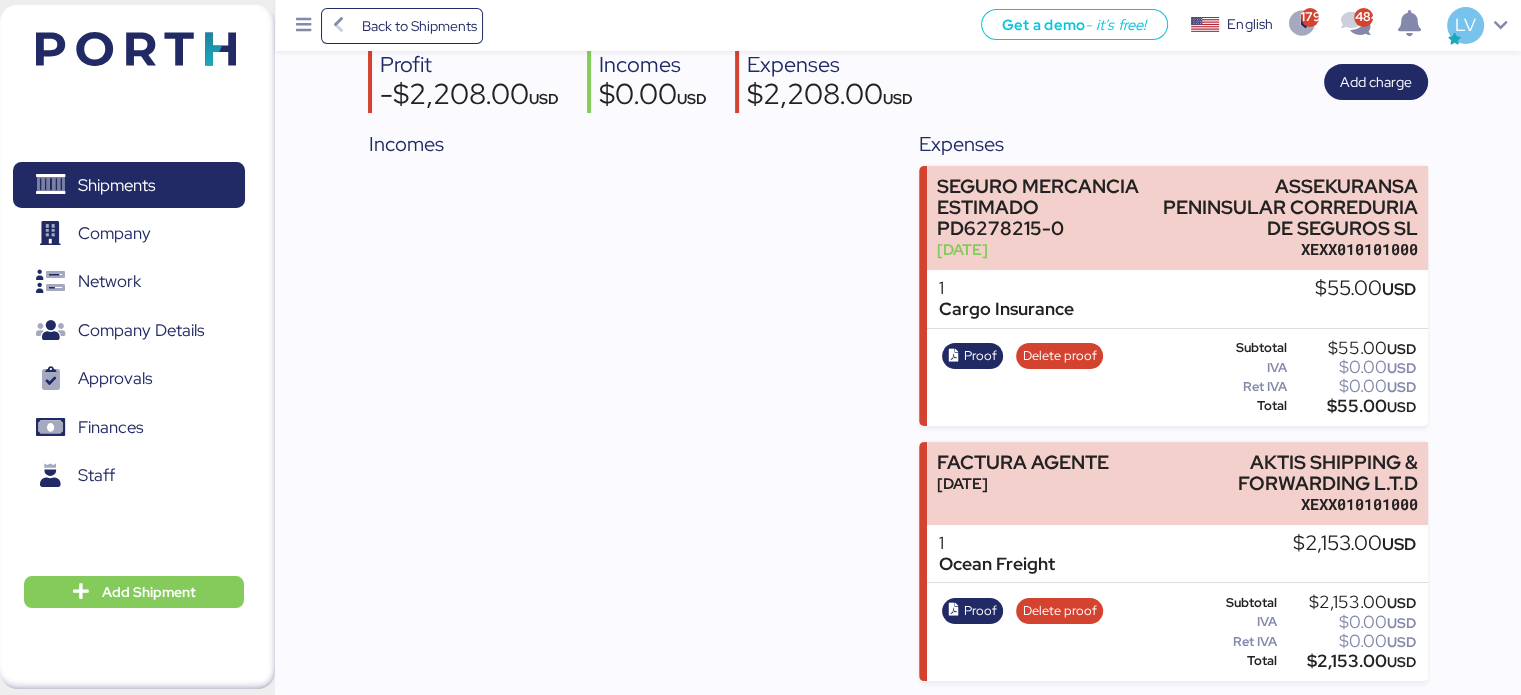 click on "Incomes" at bounding box center [622, 405] 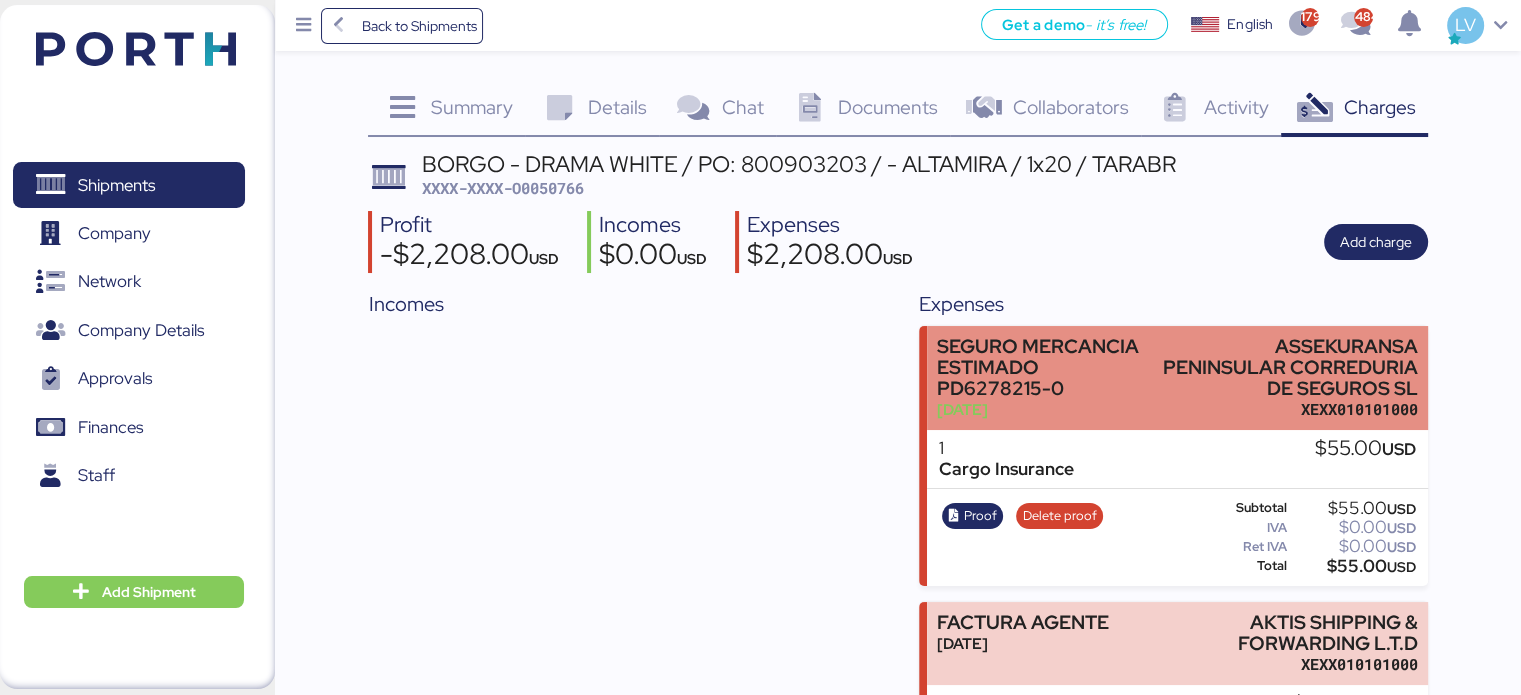 scroll, scrollTop: 160, scrollLeft: 0, axis: vertical 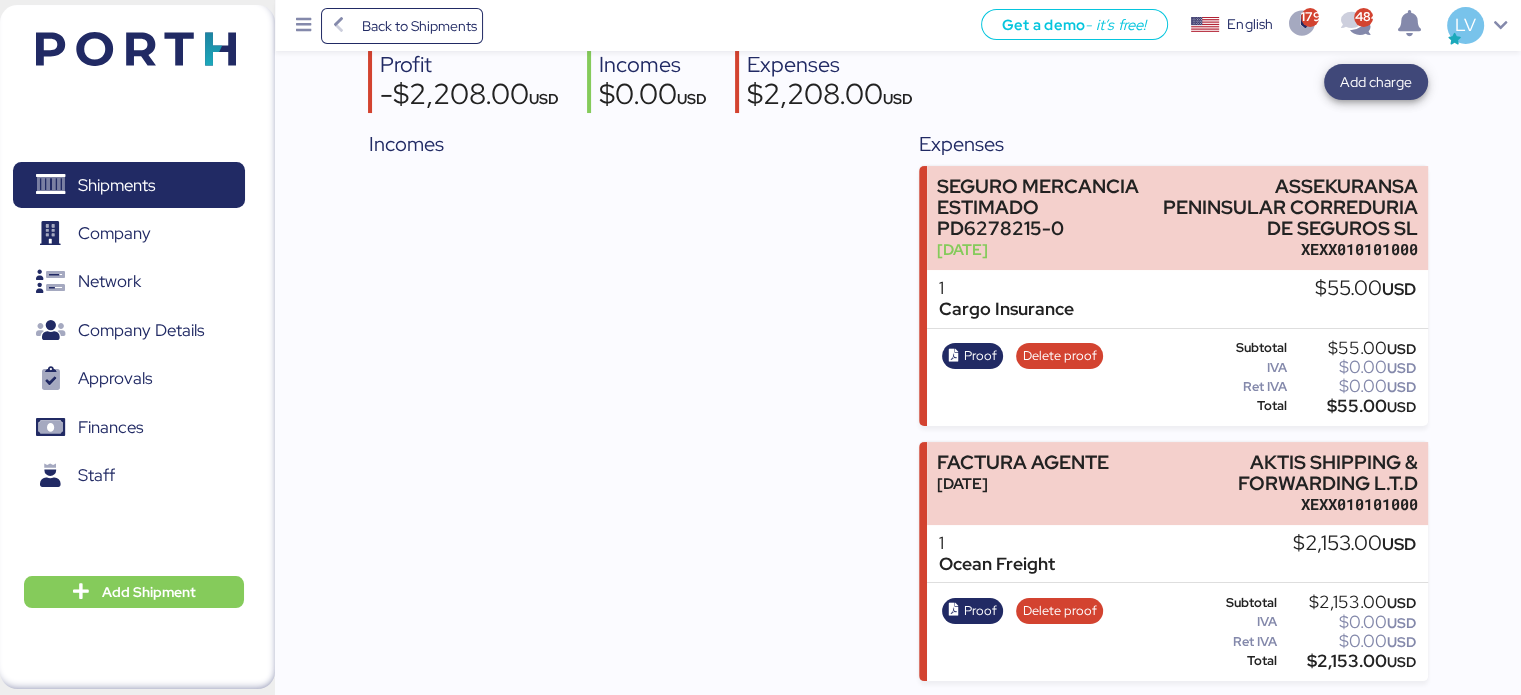 click on "Add charge" at bounding box center [1376, 82] 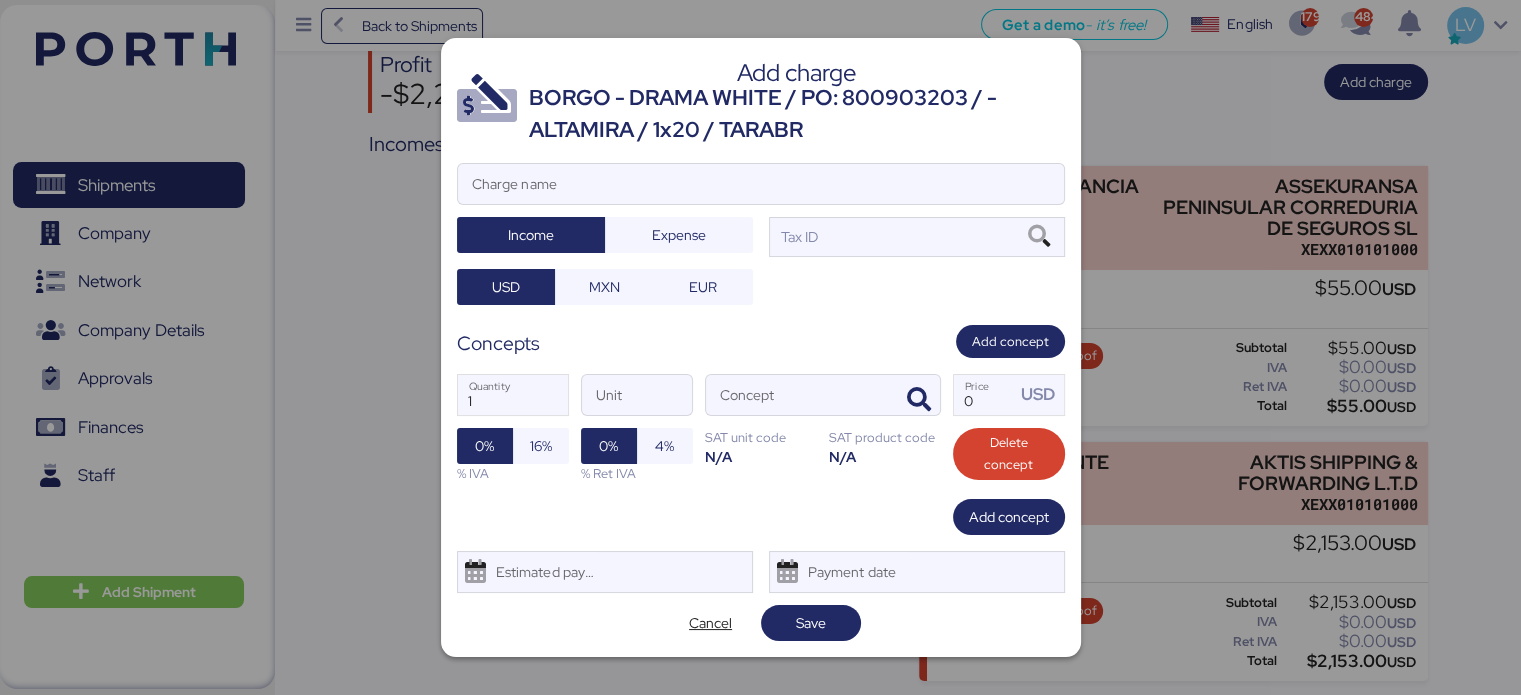 click on "Add charge BORGO - DRAMA WHITE / PO: 800903203 / - ALTAMIRA / 1x20 / TARABR Charge name Income Expense Tax ID   USD MXN EUR Concepts Add concept 1 Quantity Unit Concept   0 Price USD 0% 16% % IVA 0% 4% % Ret IVA SAT unit code N/A SAT product code N/A Delete concept Add concept   Estimated payment date   Payment date Cancel Save" at bounding box center (761, 347) 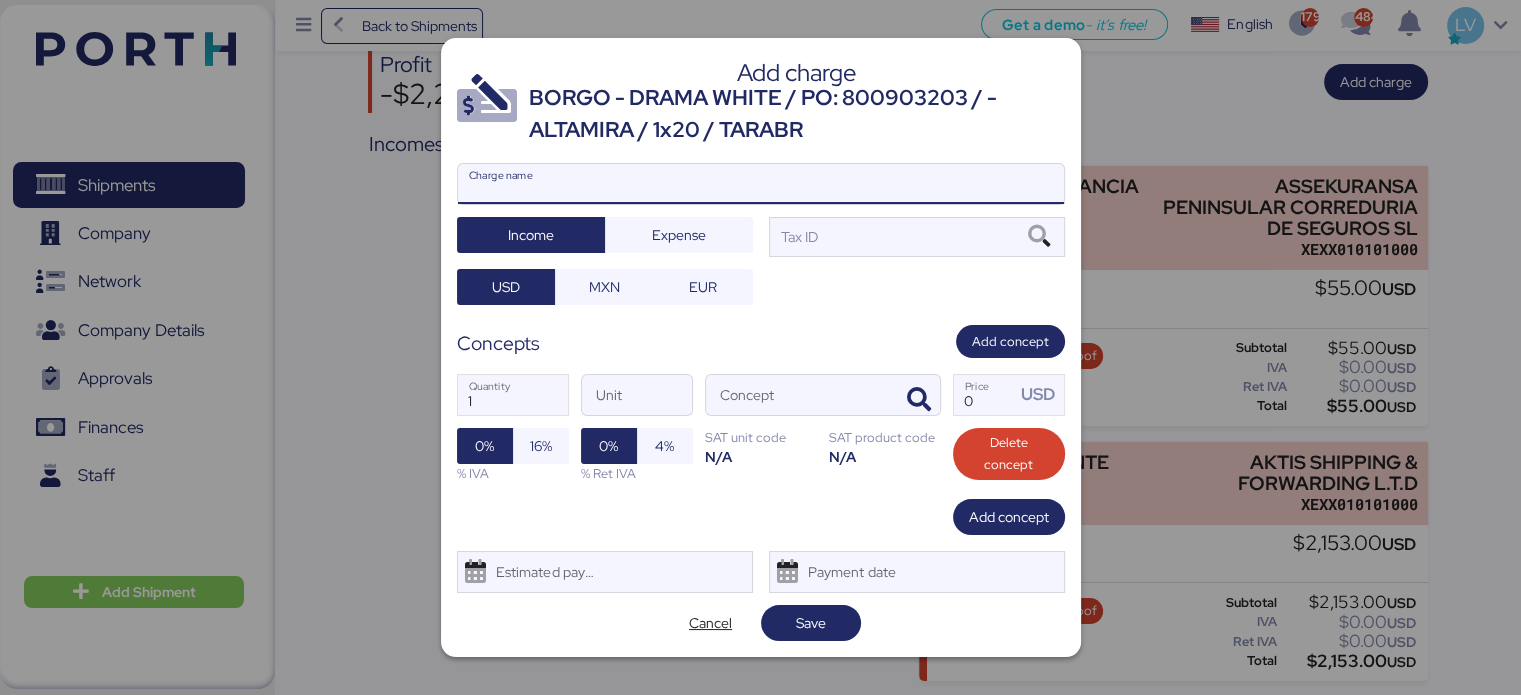 click on "Charge name" at bounding box center (761, 184) 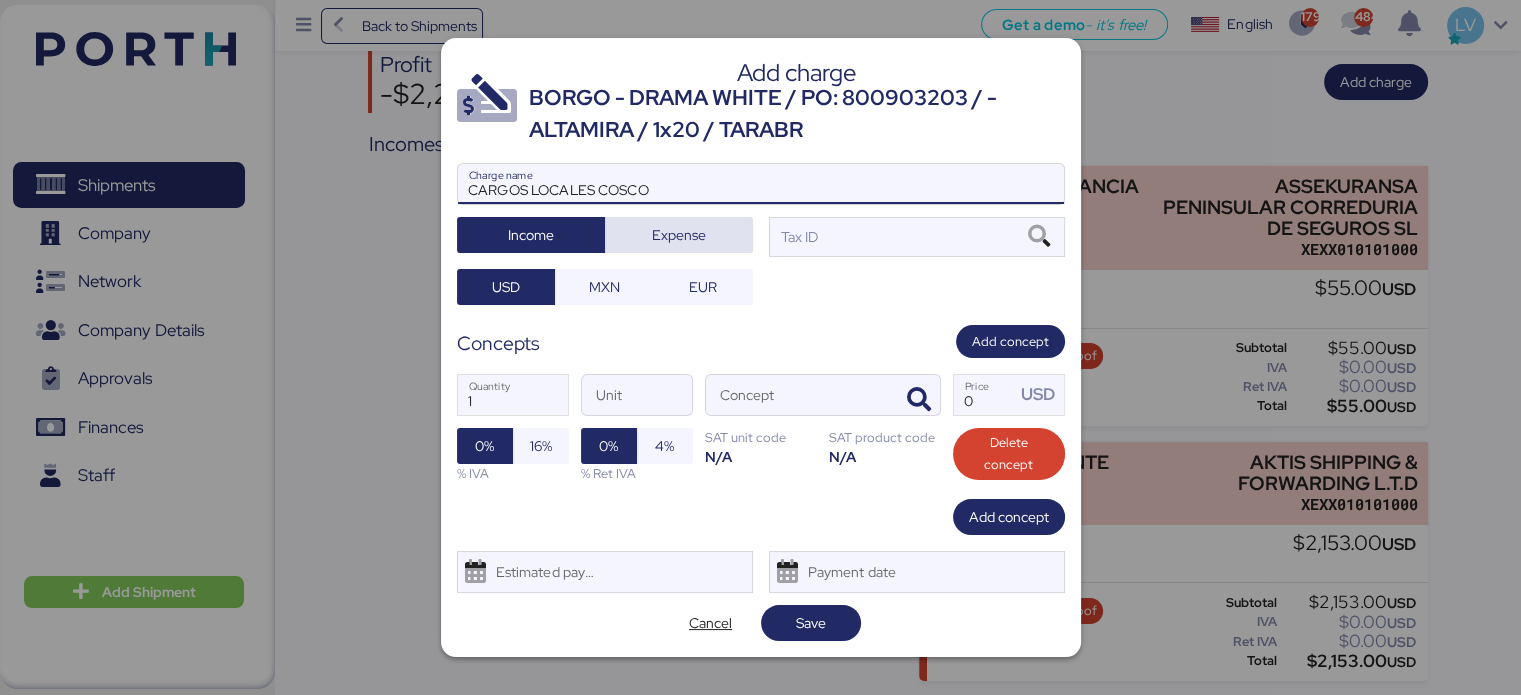 type on "CARGOS LOCALES COSCO" 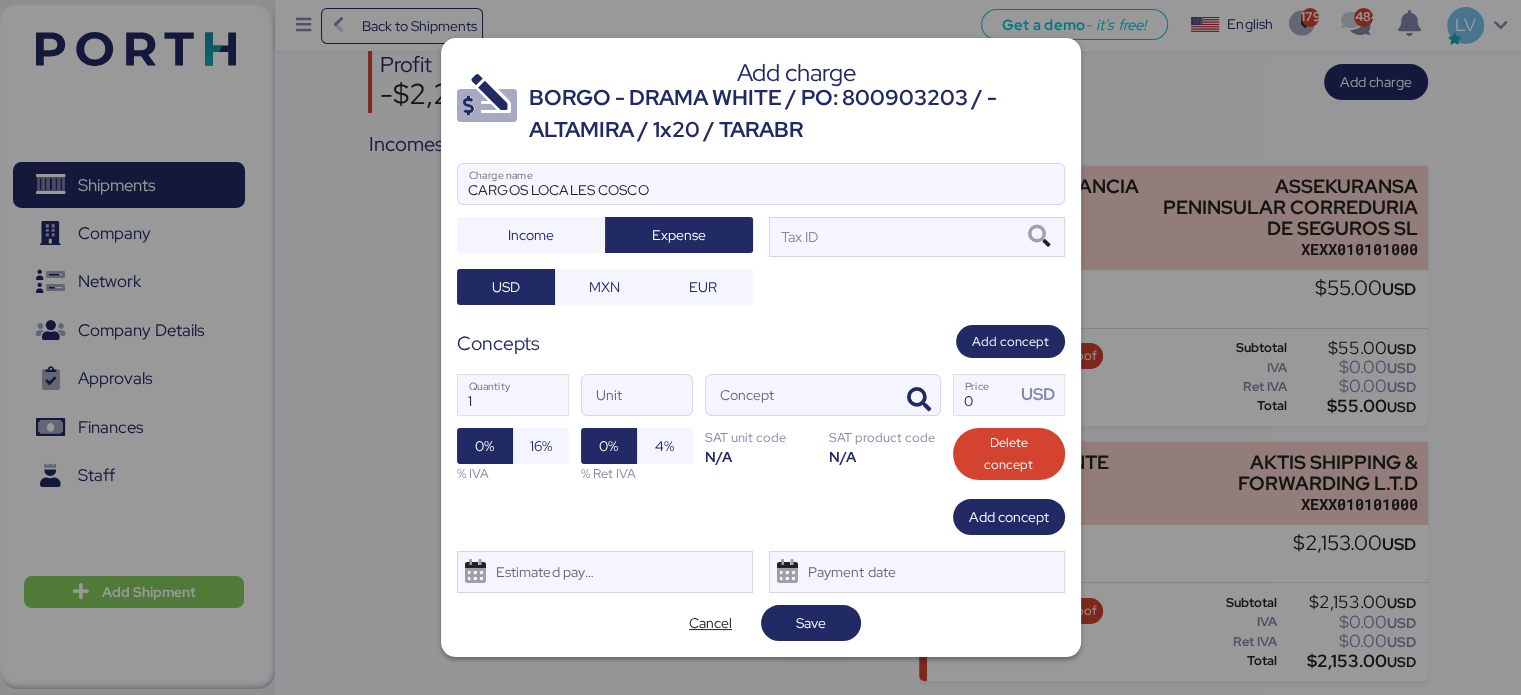 click on "CARGOS LOCALES COSCO Charge name Income Expense Tax ID   USD MXN EUR" at bounding box center (761, 234) 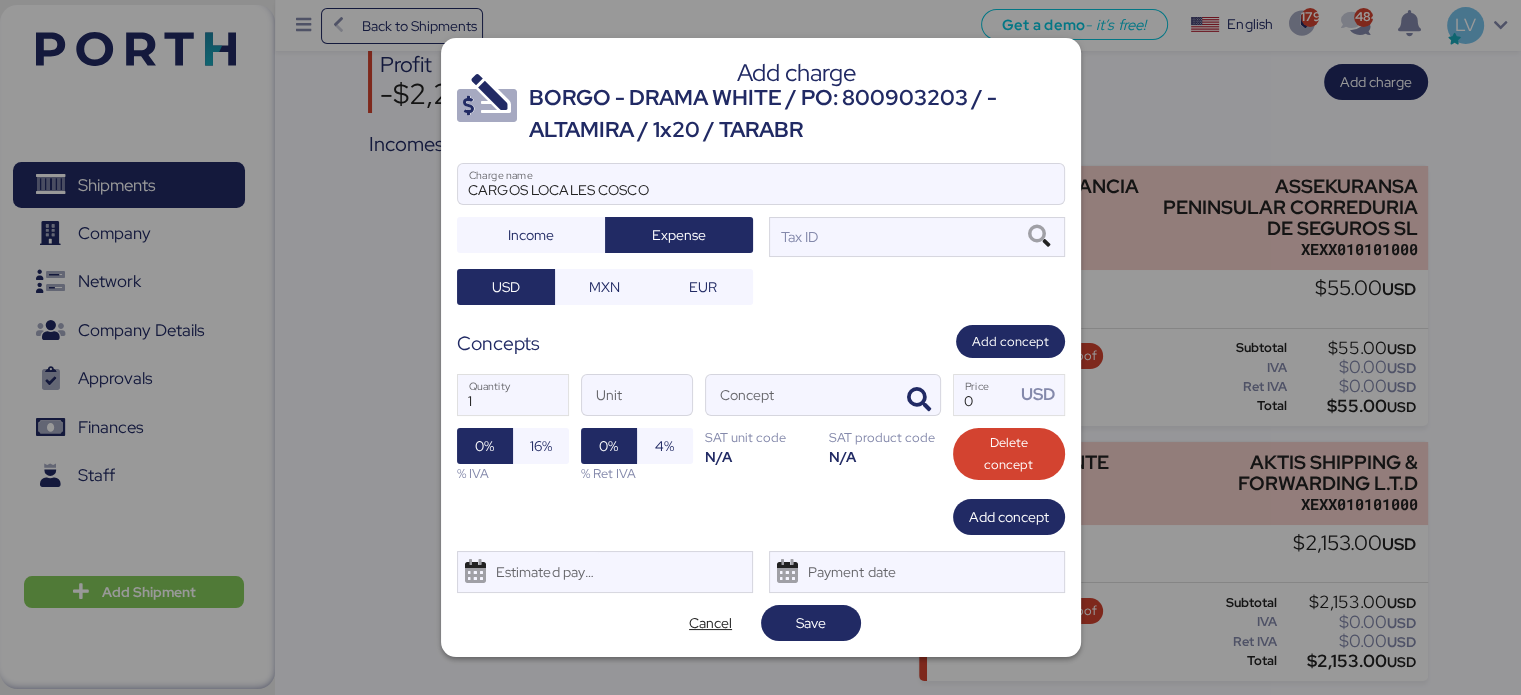 click on "CARGOS LOCALES COSCO Charge name Income Expense Tax ID   USD MXN EUR" at bounding box center (761, 234) 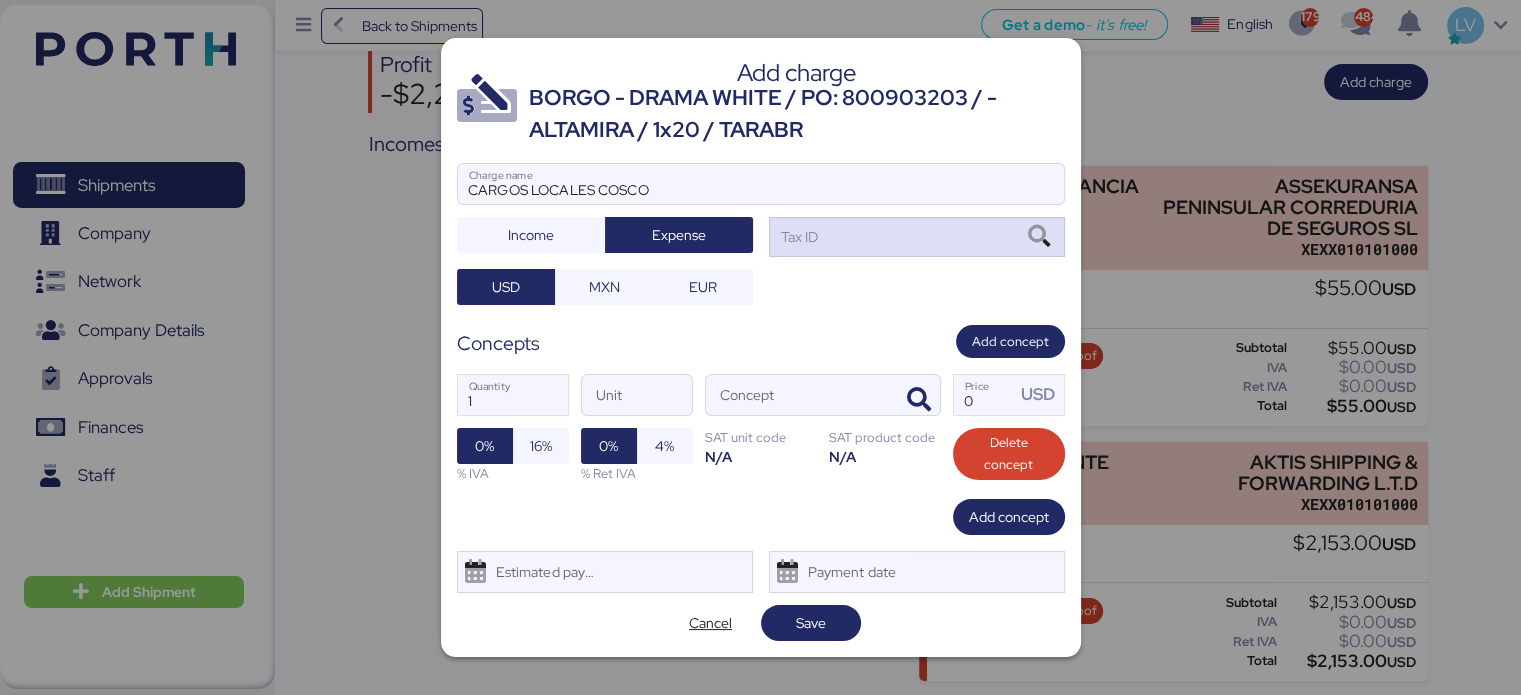 click on "Tax ID" at bounding box center (917, 237) 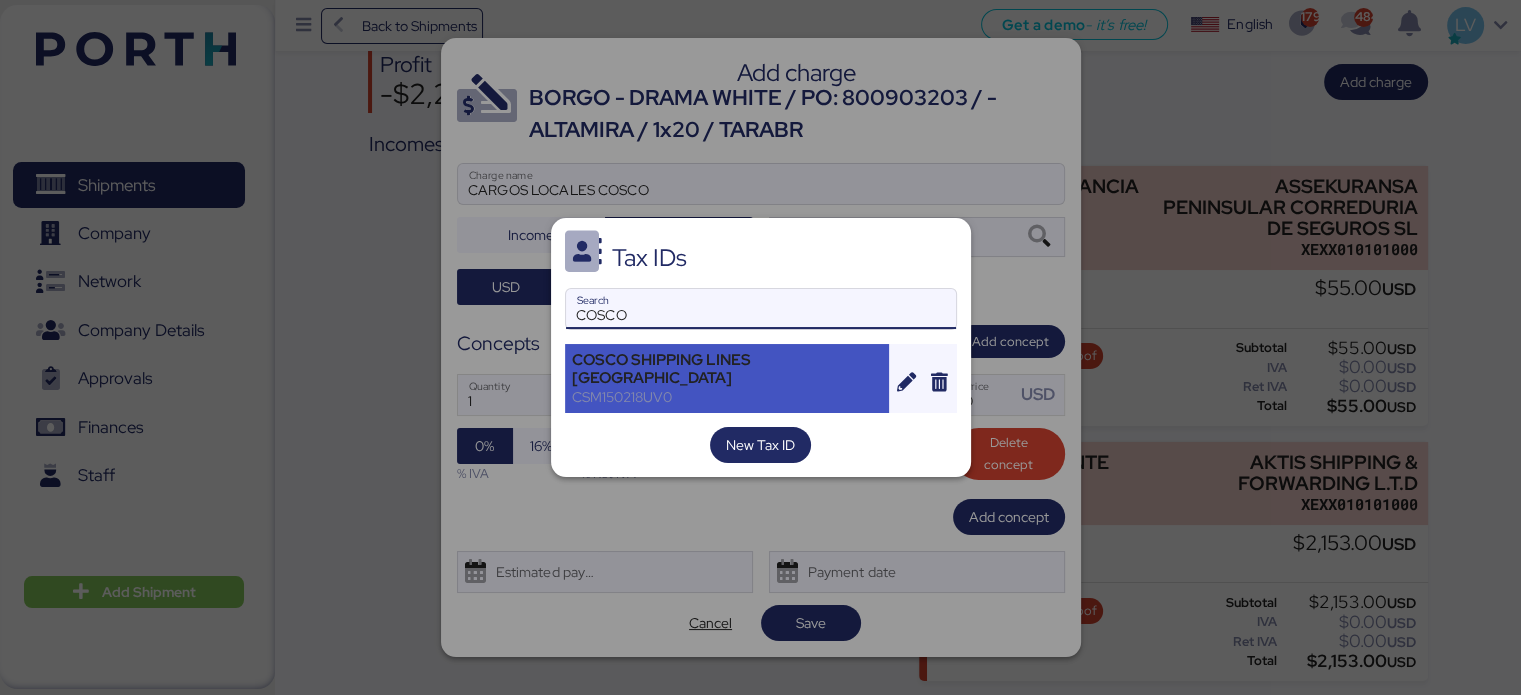type on "COSCO" 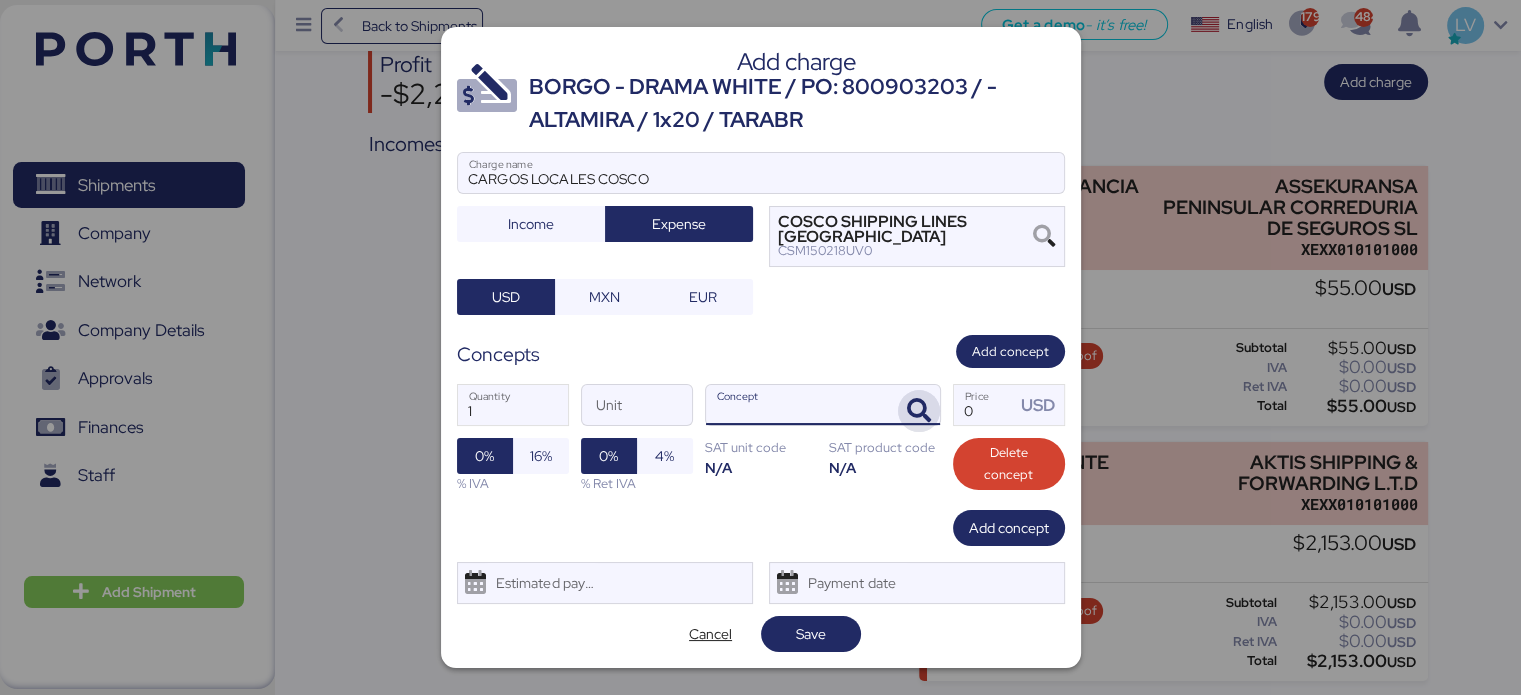 drag, startPoint x: 928, startPoint y: 394, endPoint x: 912, endPoint y: 428, distance: 37.576588 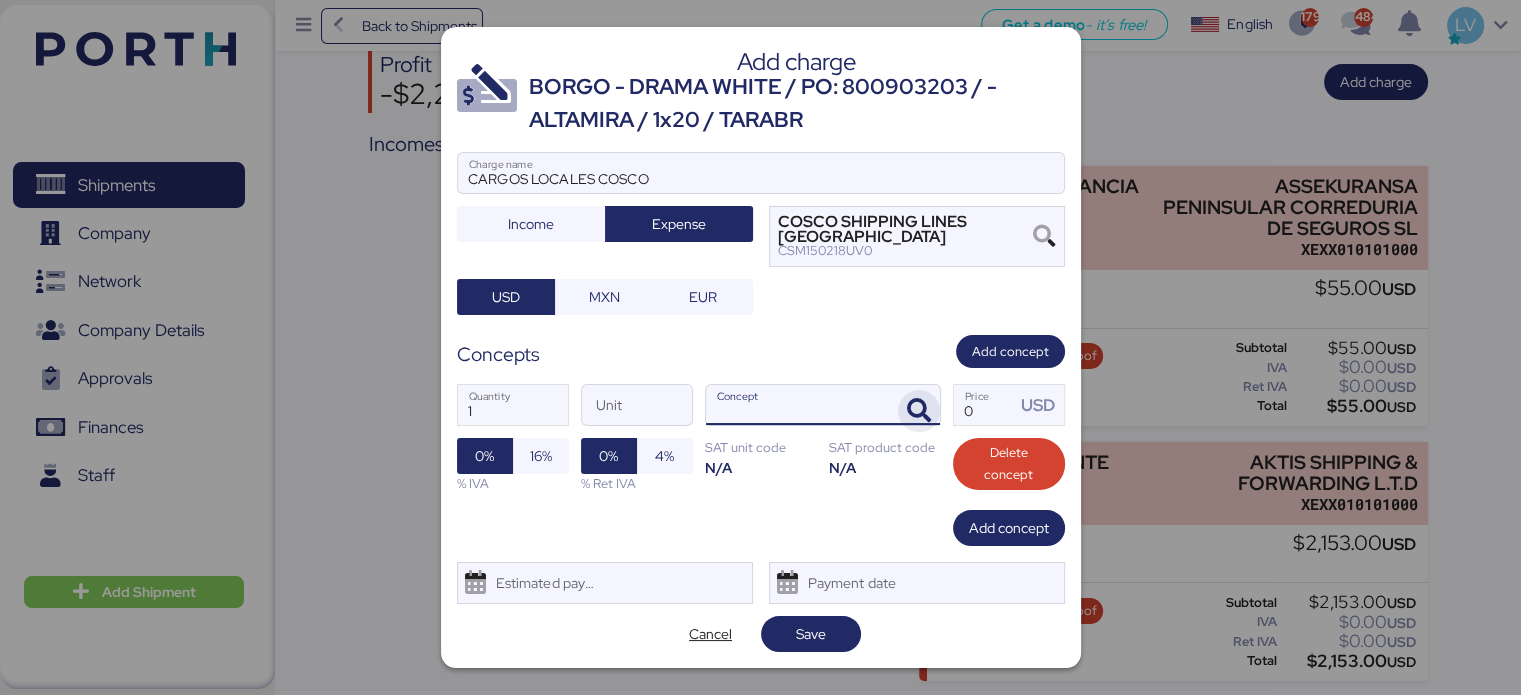 click at bounding box center [919, 411] 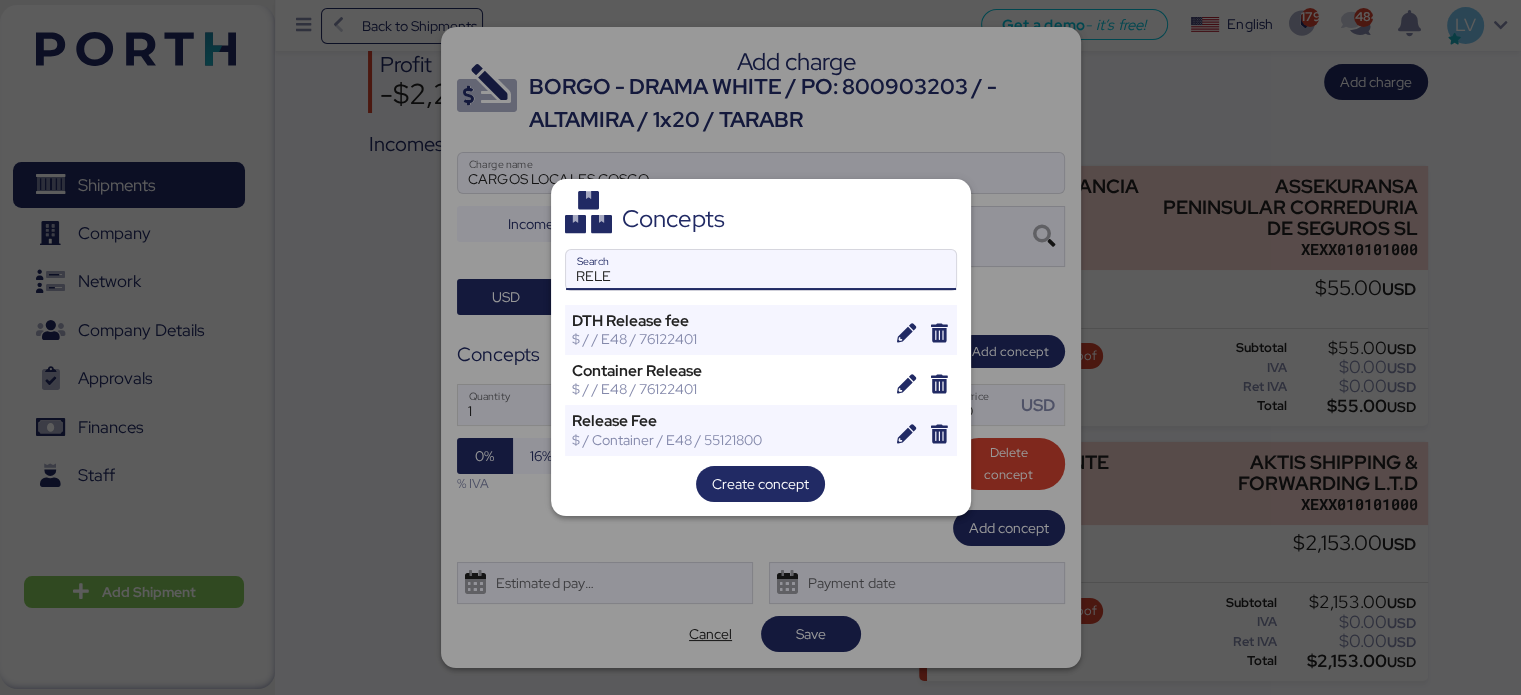 type on "RELE" 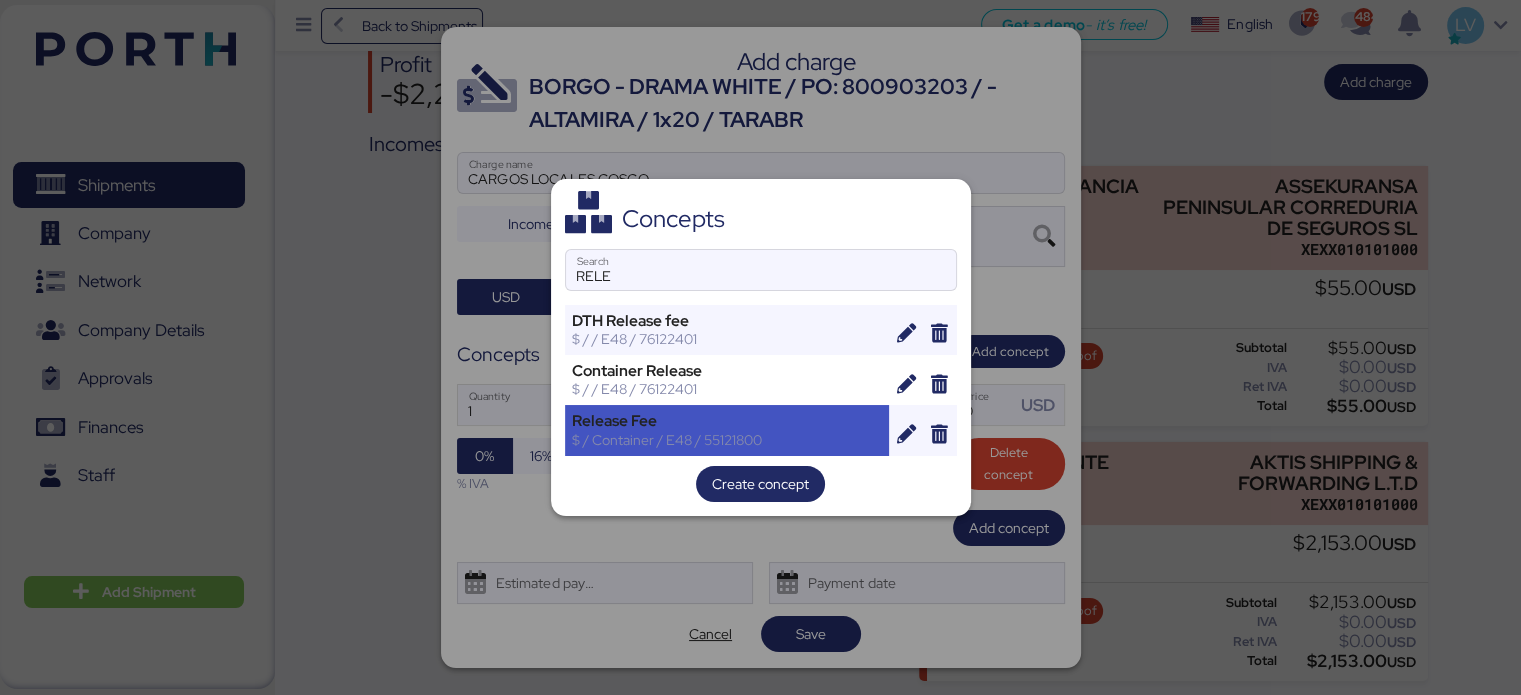 click on "Release Fee
$ / Container /
E48 / 55121800" at bounding box center (727, 430) 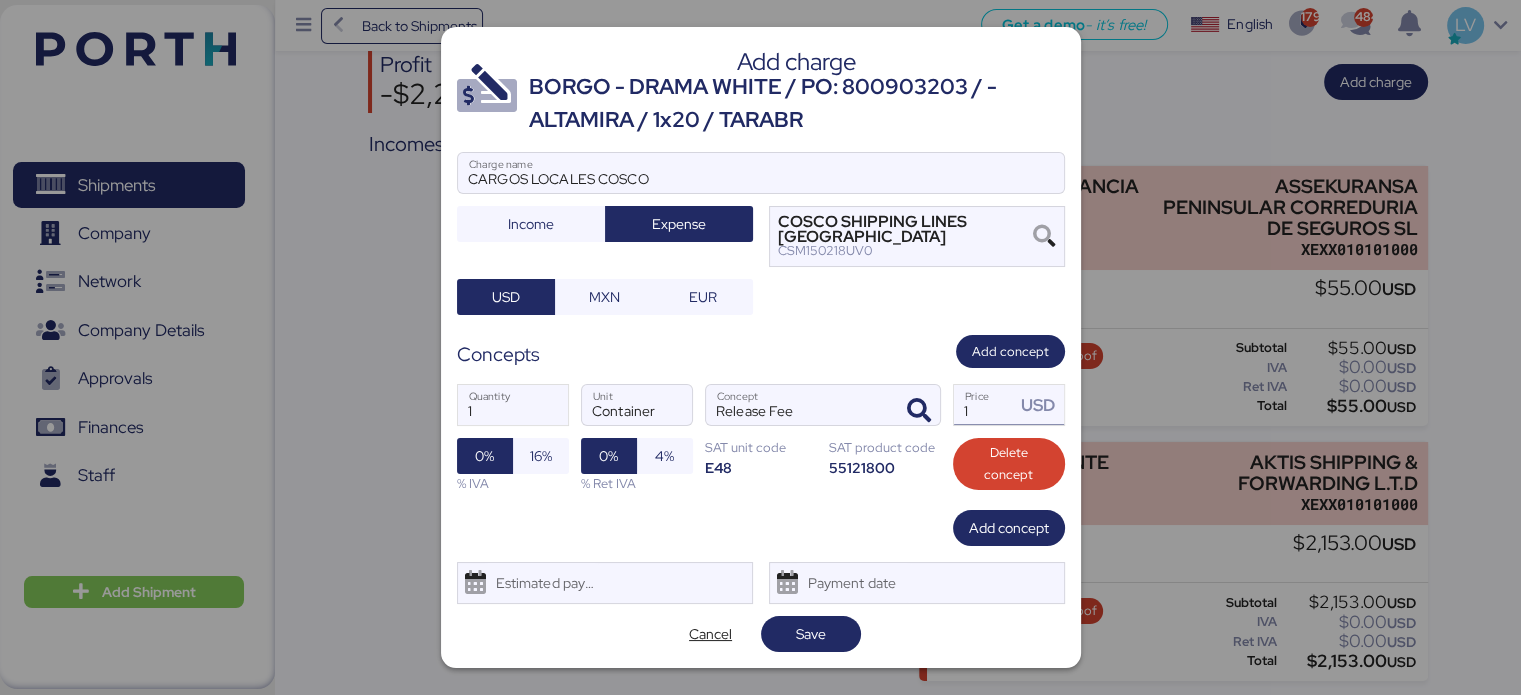 click on "1" at bounding box center [985, 405] 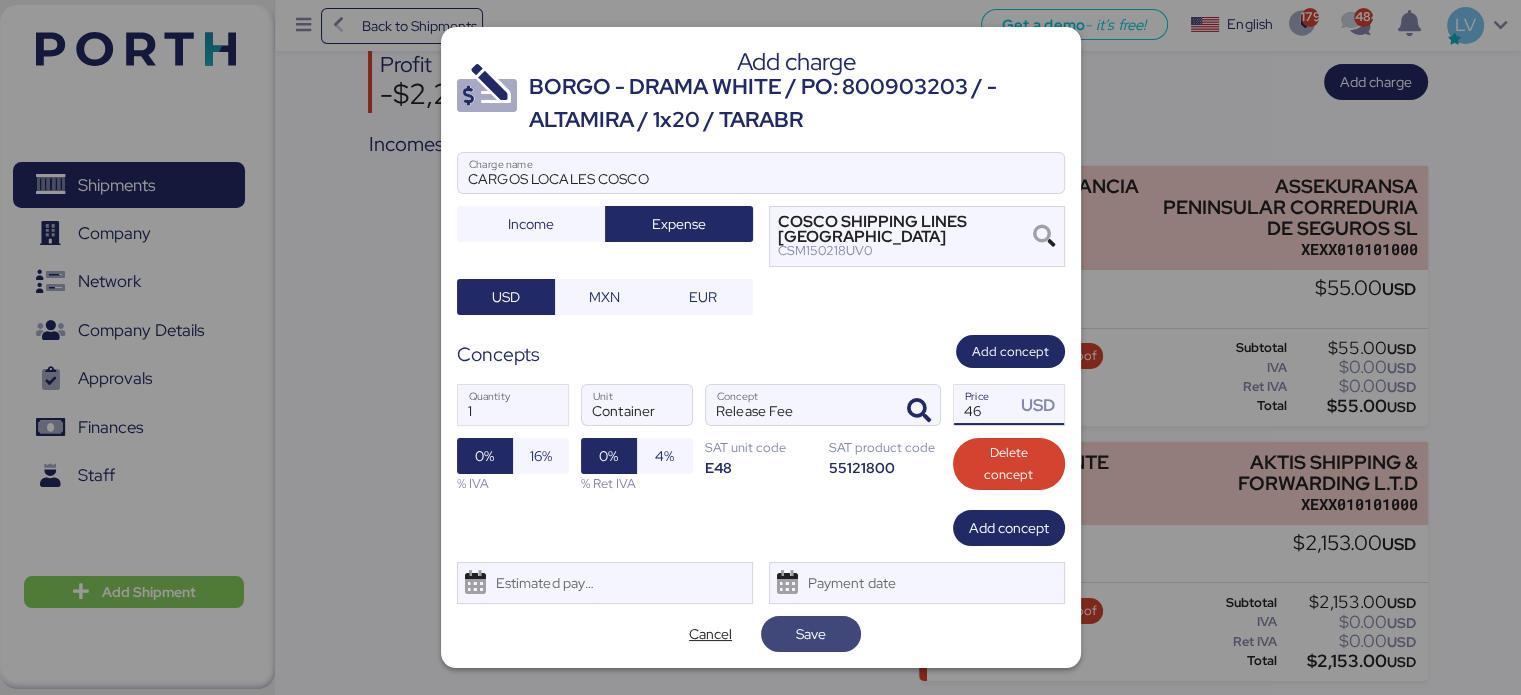 type on "46" 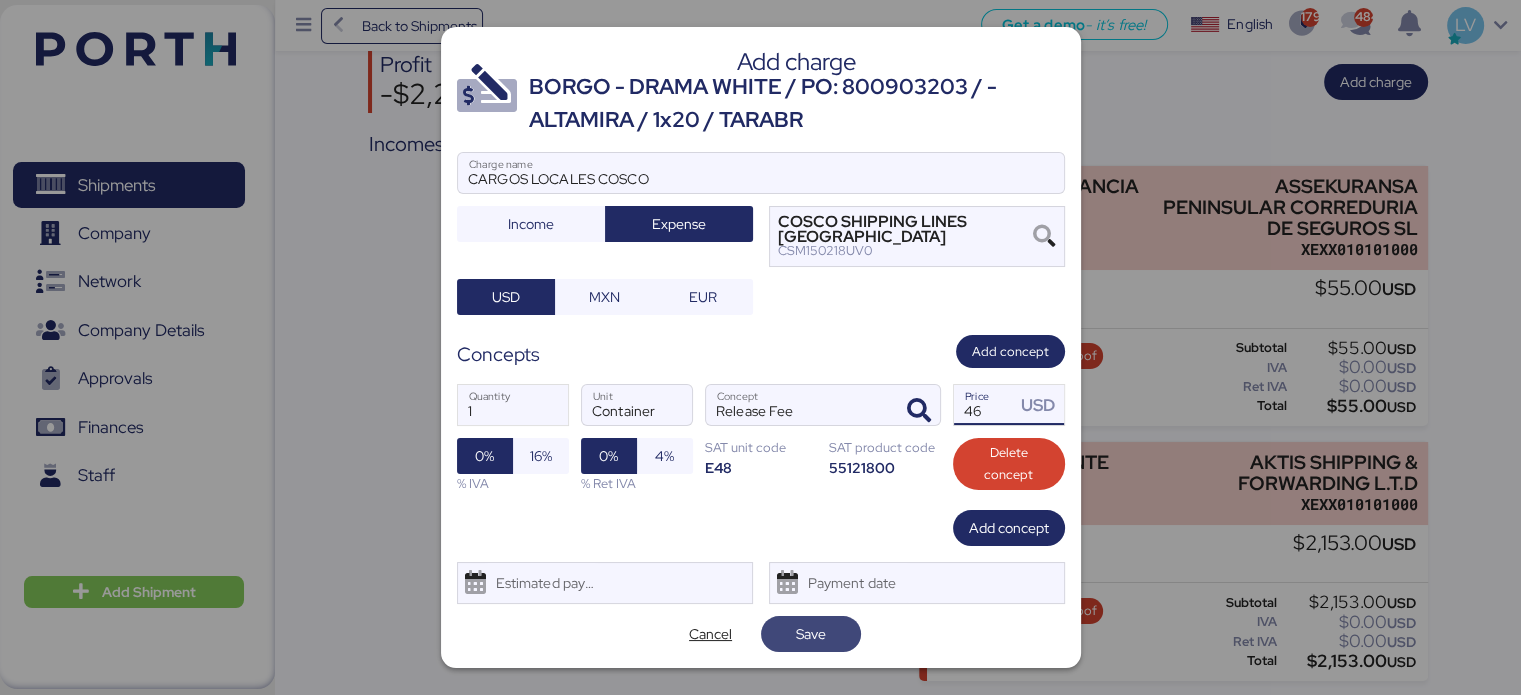 click on "Save" at bounding box center (811, 634) 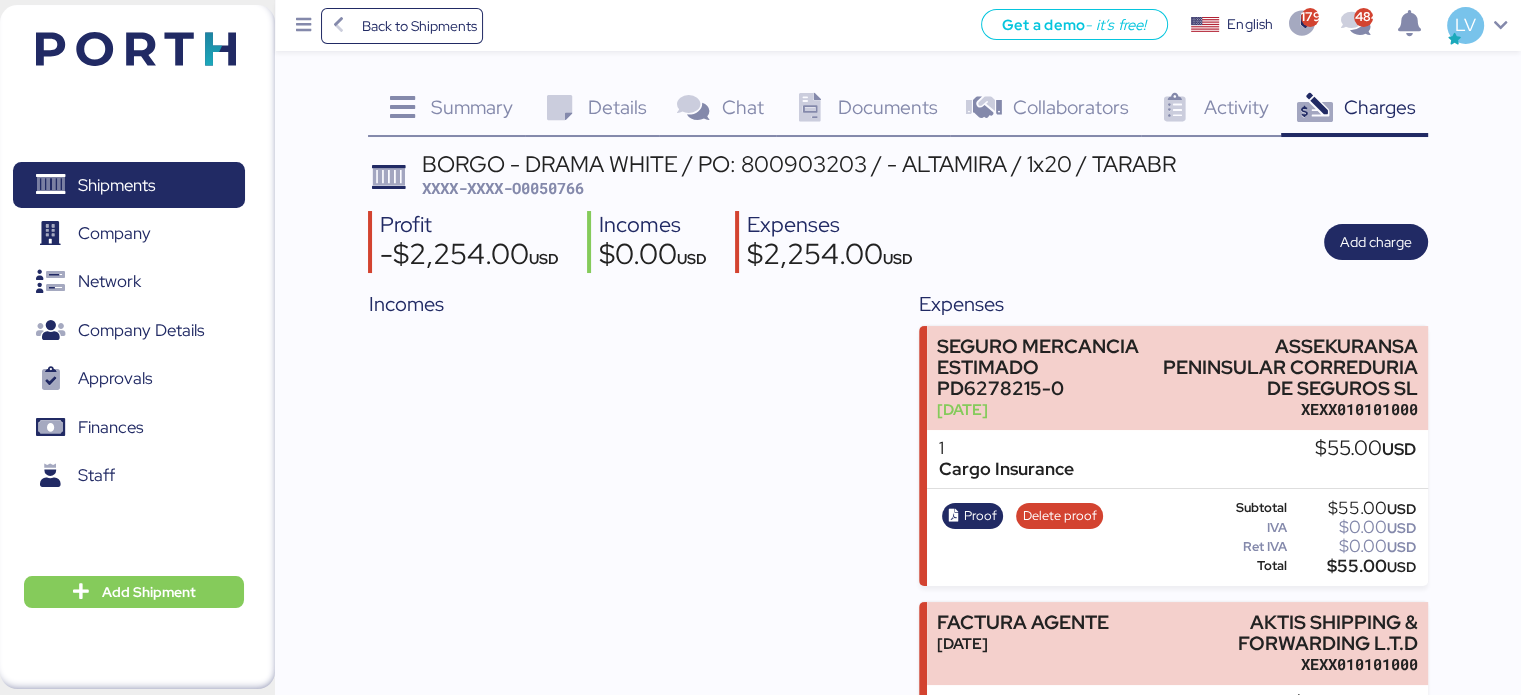 scroll, scrollTop: 413, scrollLeft: 0, axis: vertical 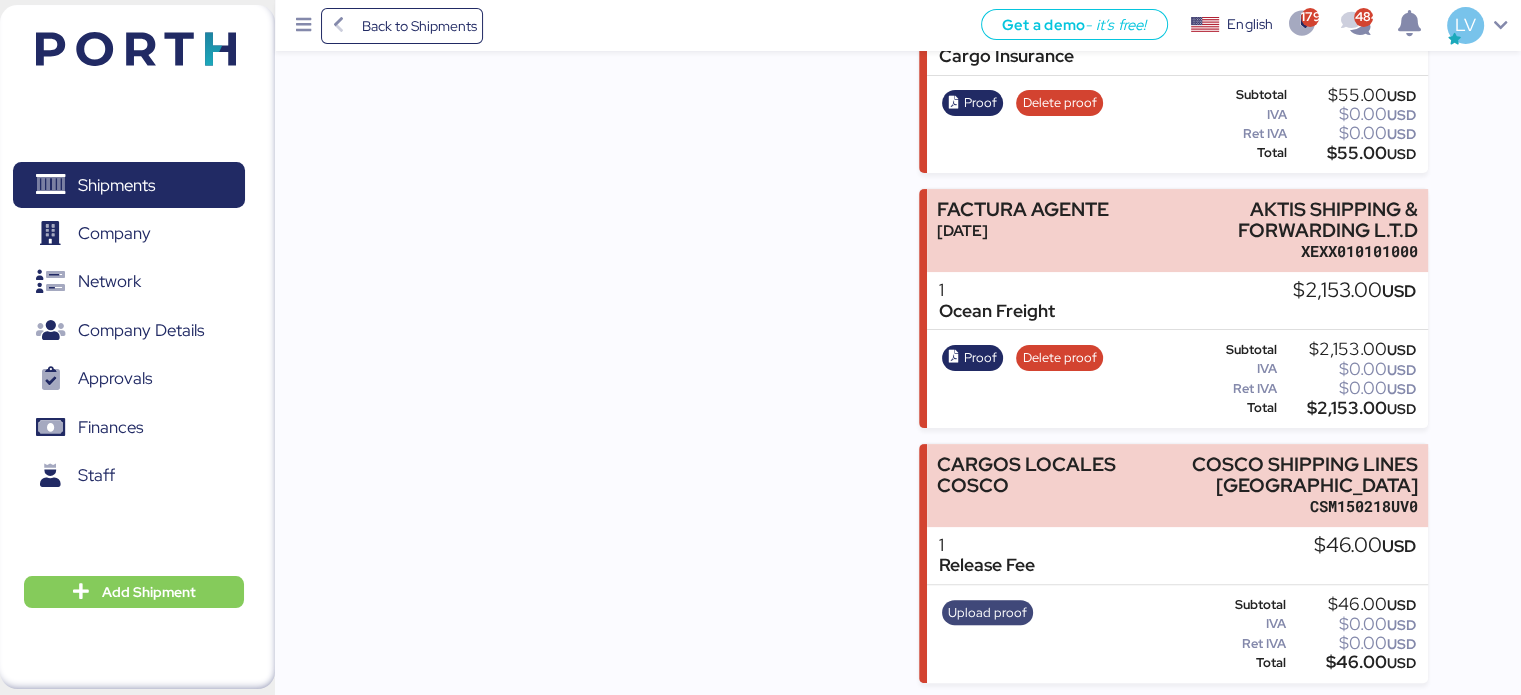 click on "Upload proof" at bounding box center (987, 613) 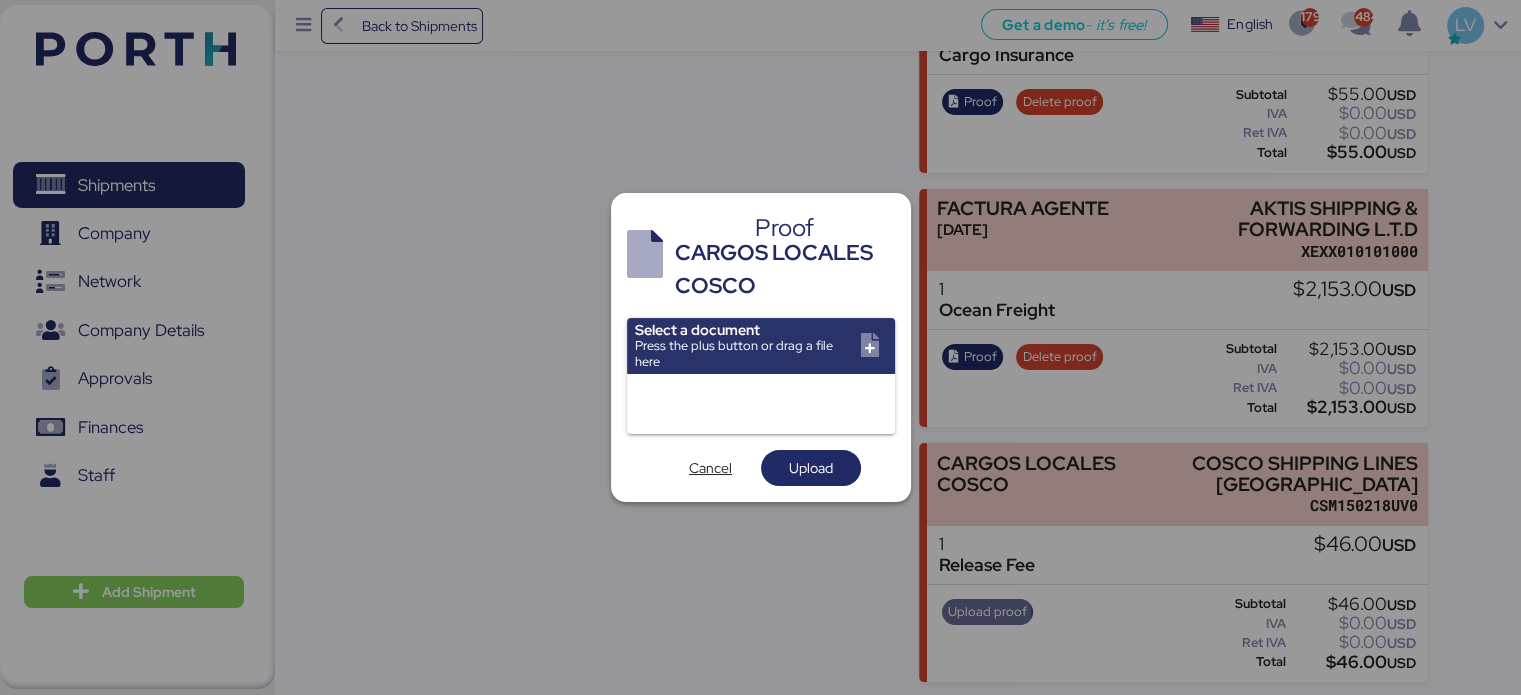 scroll, scrollTop: 0, scrollLeft: 0, axis: both 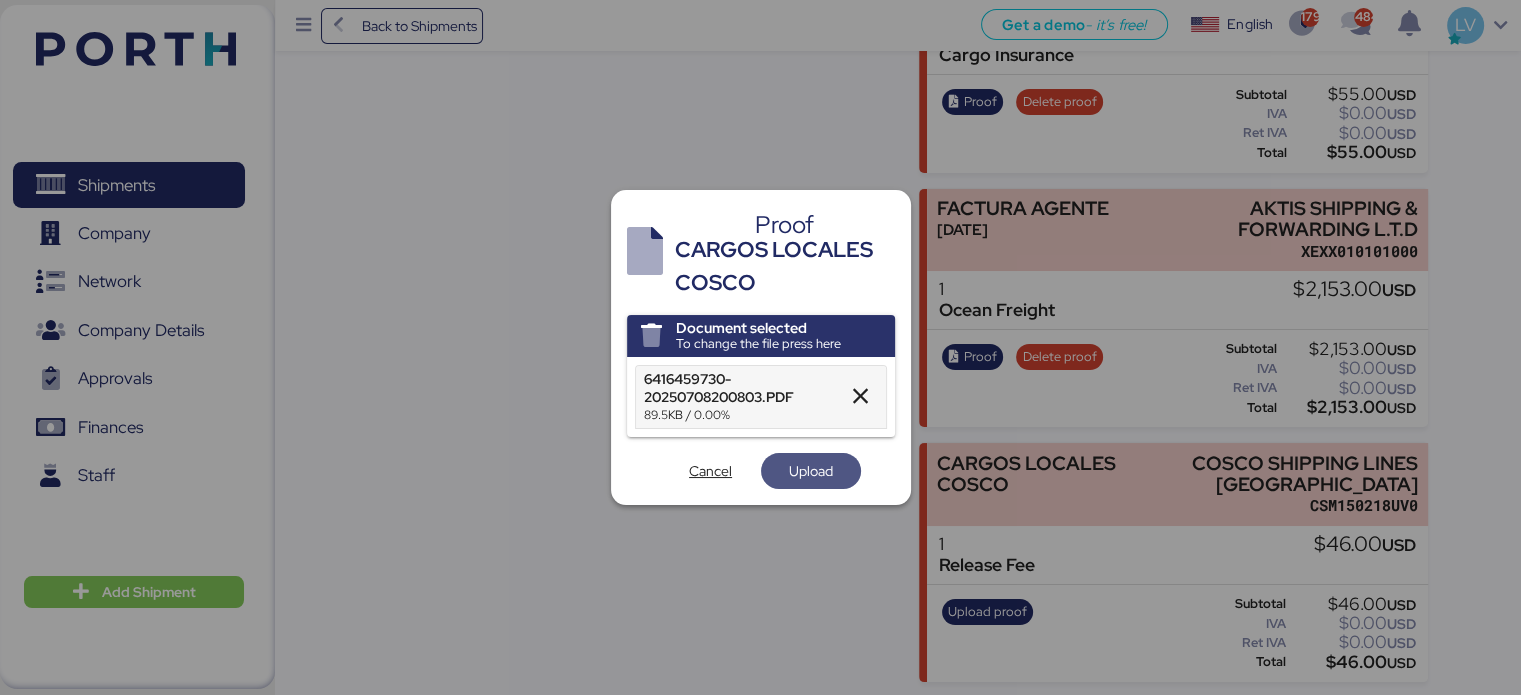 click on "Upload" at bounding box center (811, 471) 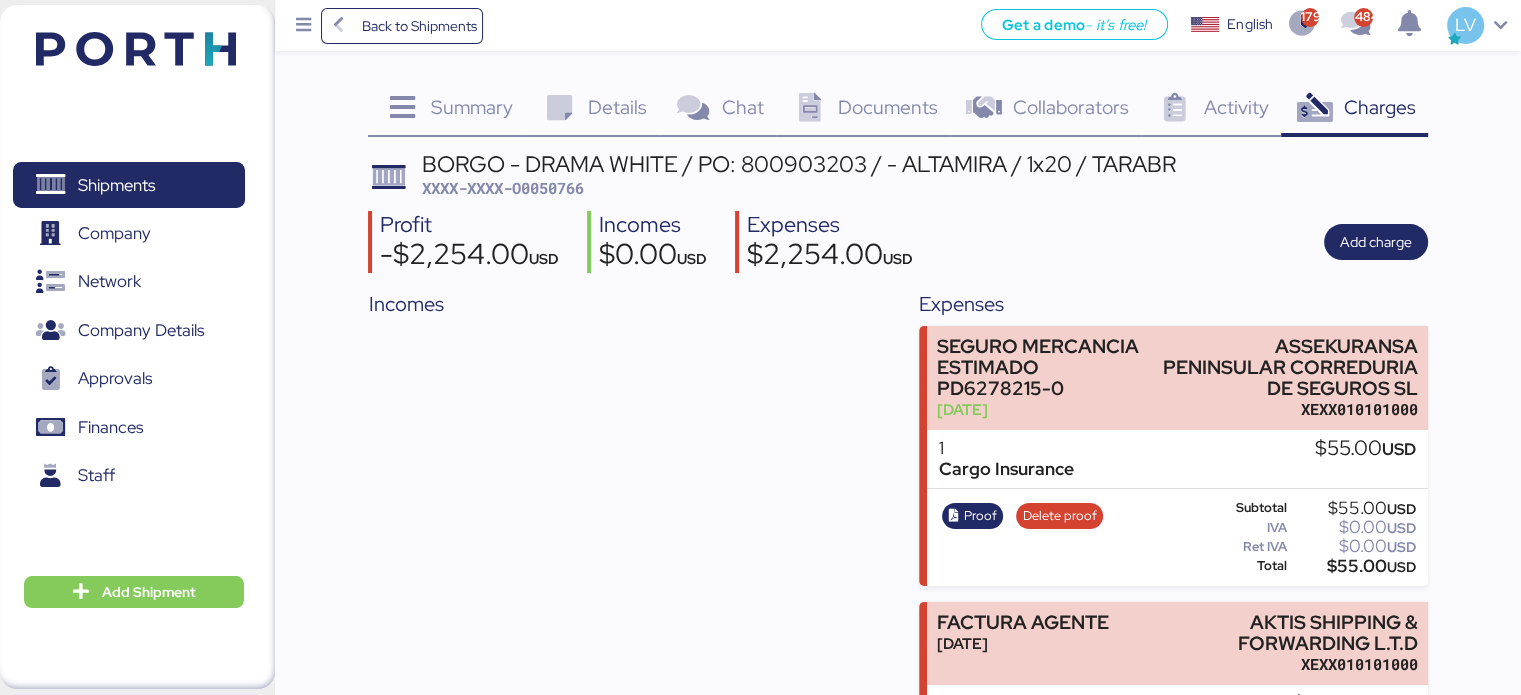 scroll, scrollTop: 413, scrollLeft: 0, axis: vertical 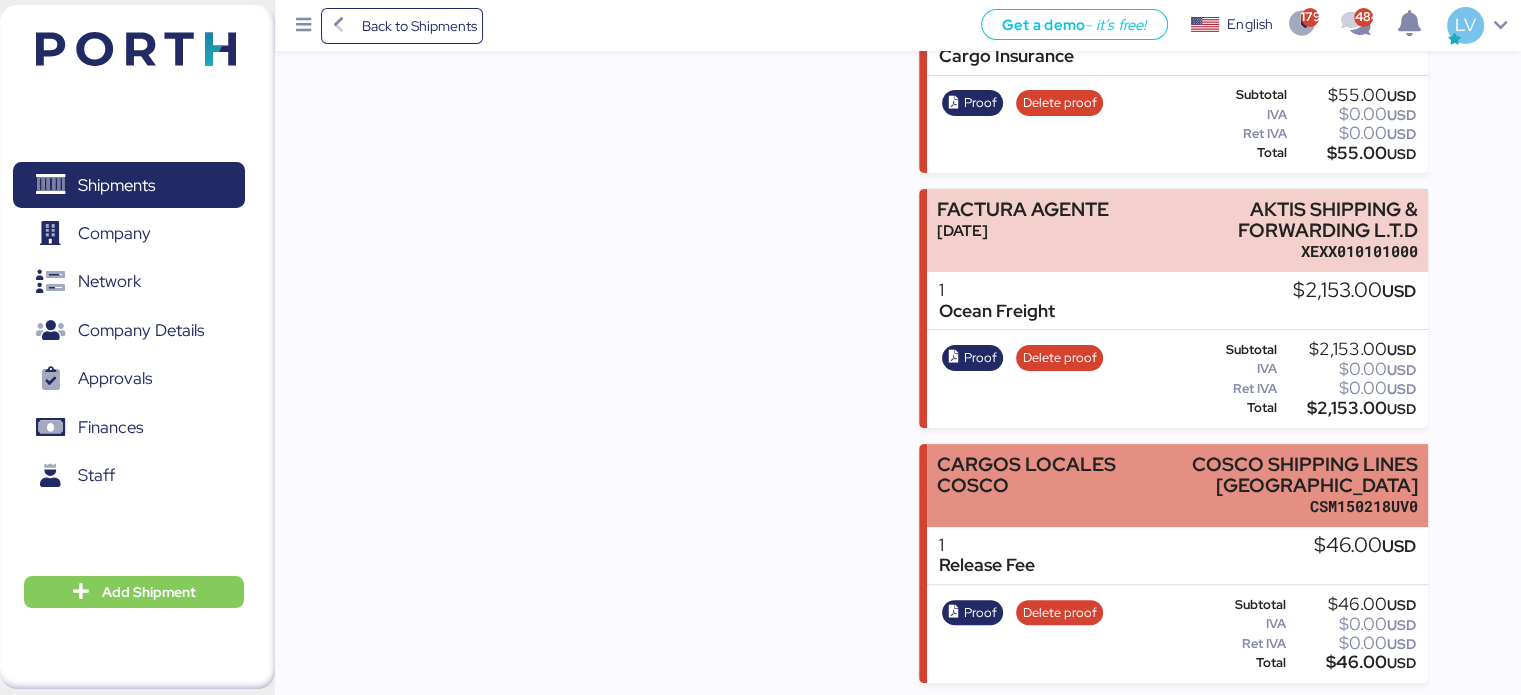 click on "CARGOS LOCALES COSCO" at bounding box center [1028, 485] 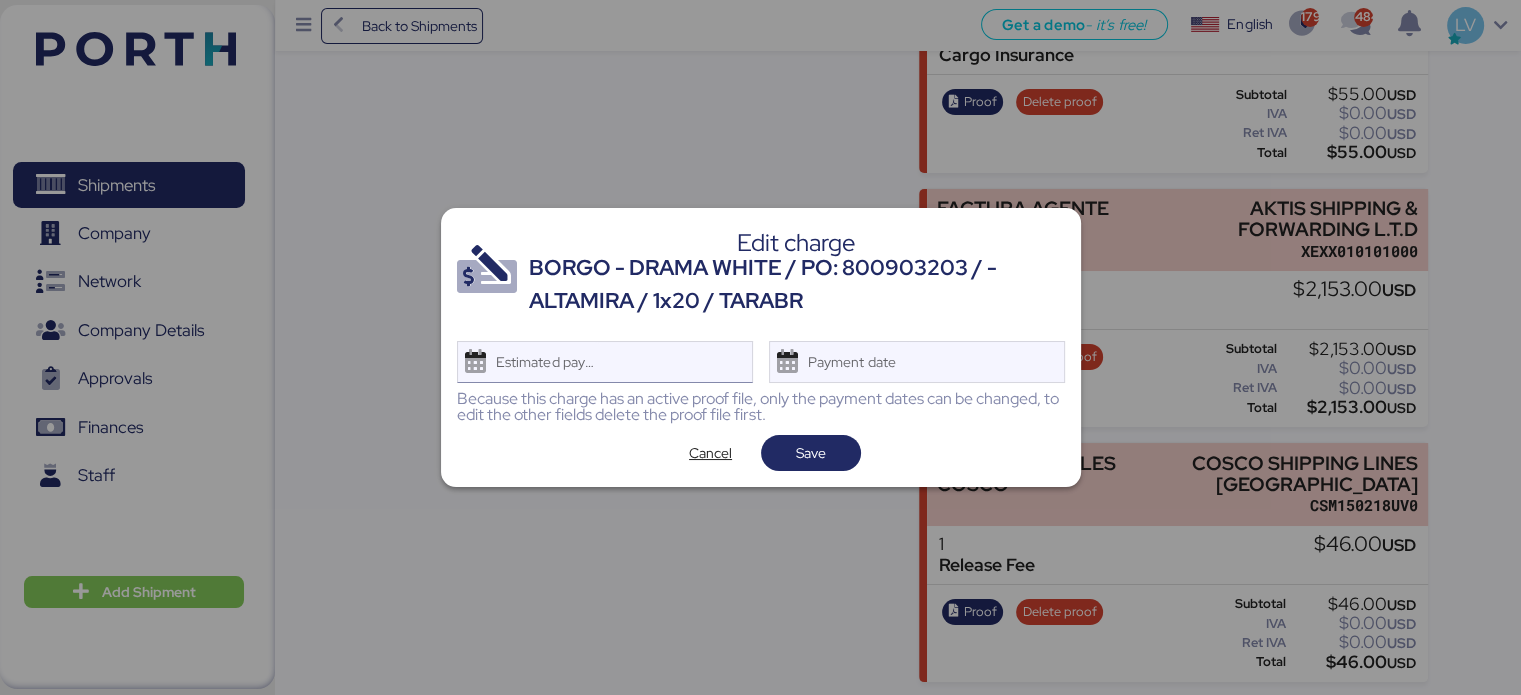 click on "Estimated payment date" at bounding box center (541, 362) 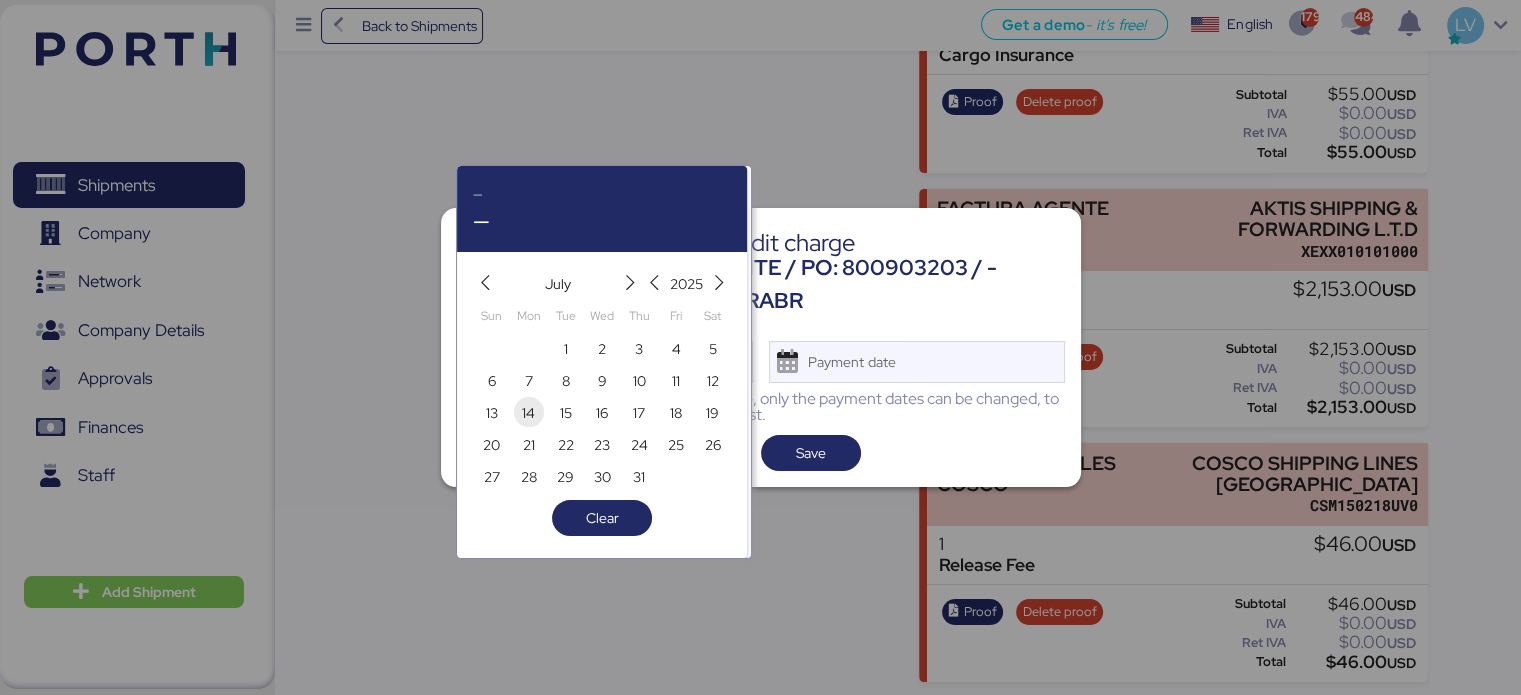 click on "14" at bounding box center (529, 413) 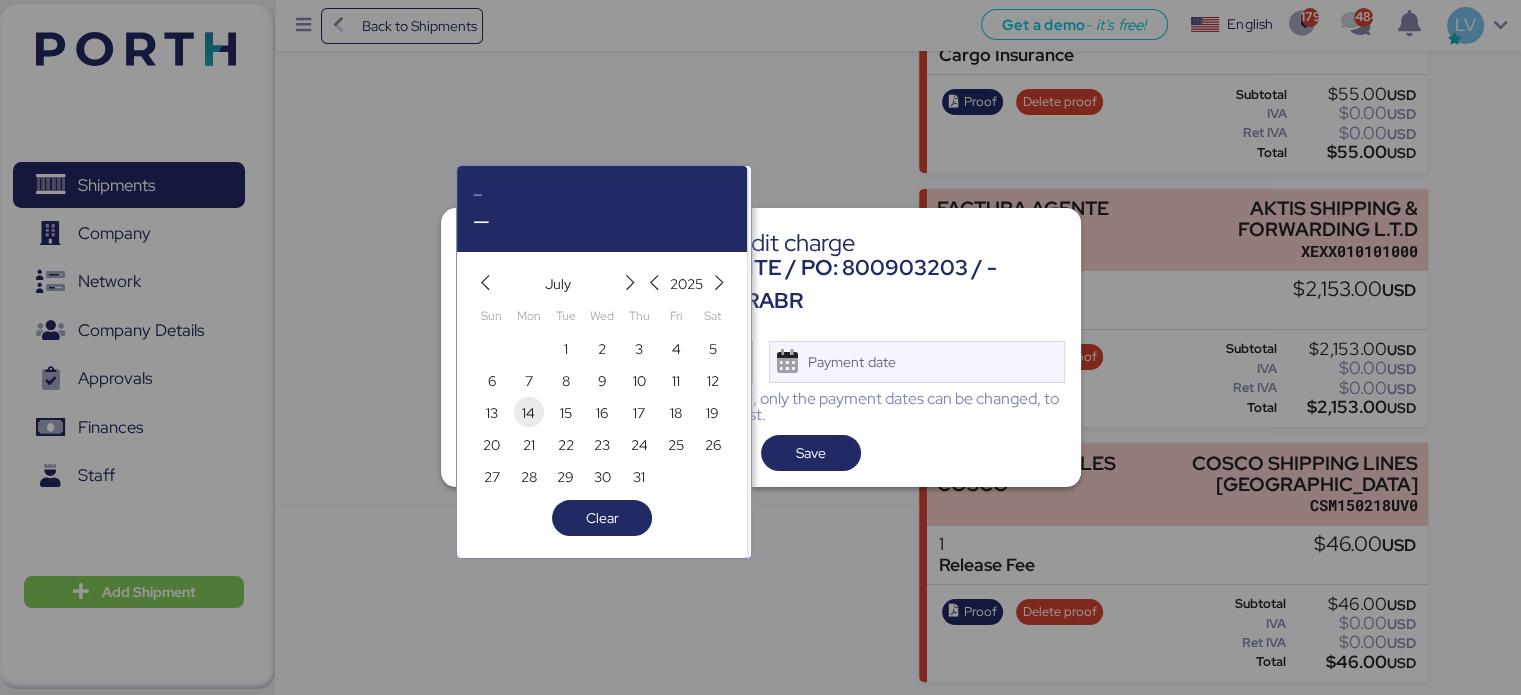 type on "[DATE]" 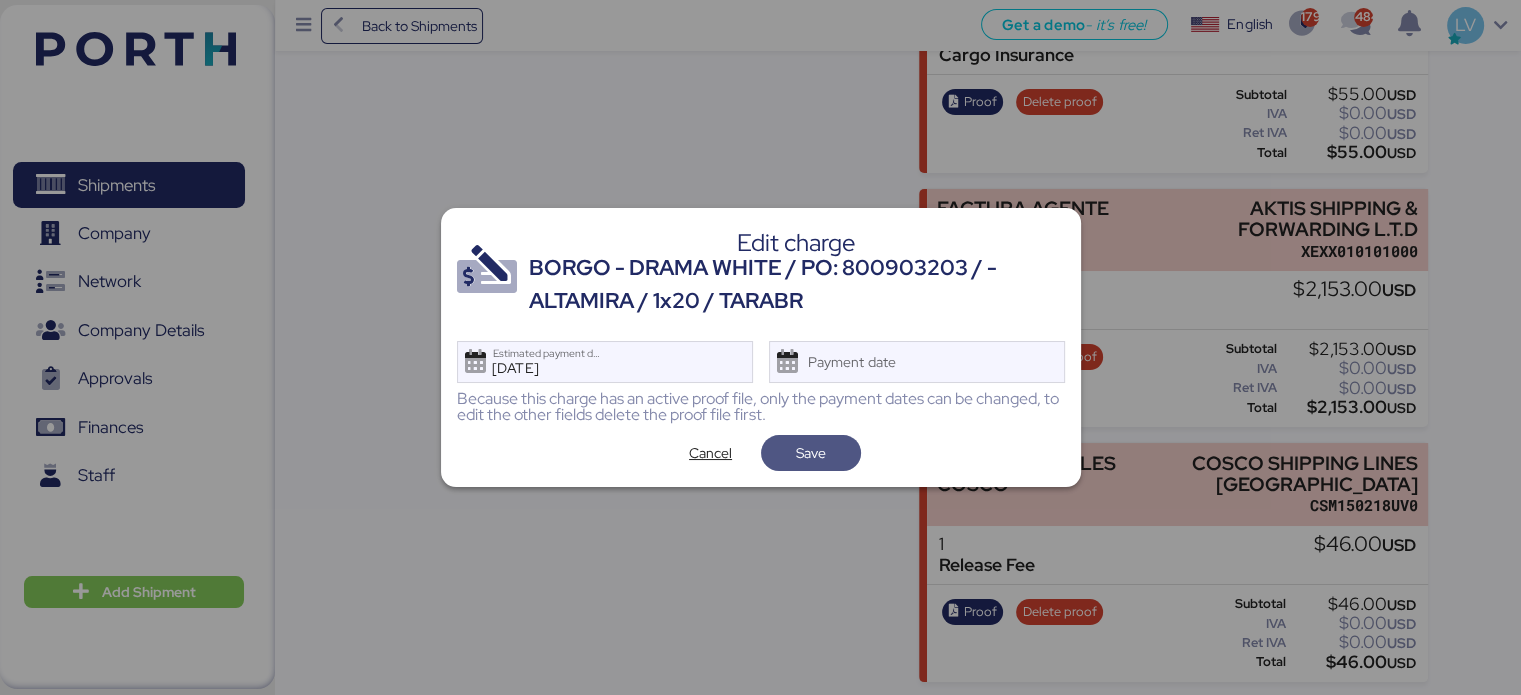 click on "Save" at bounding box center (811, 453) 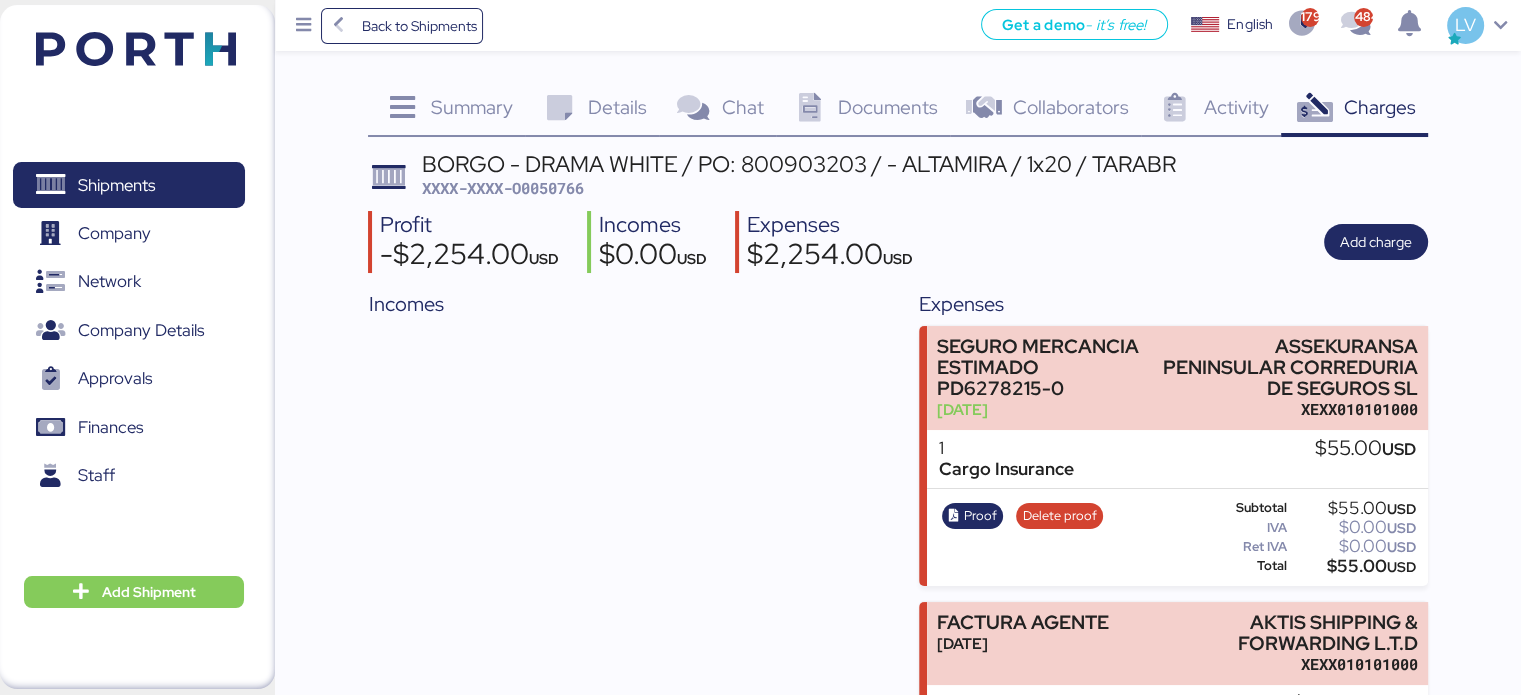 click on "XXXX-XXXX-O0050766" at bounding box center (503, 188) 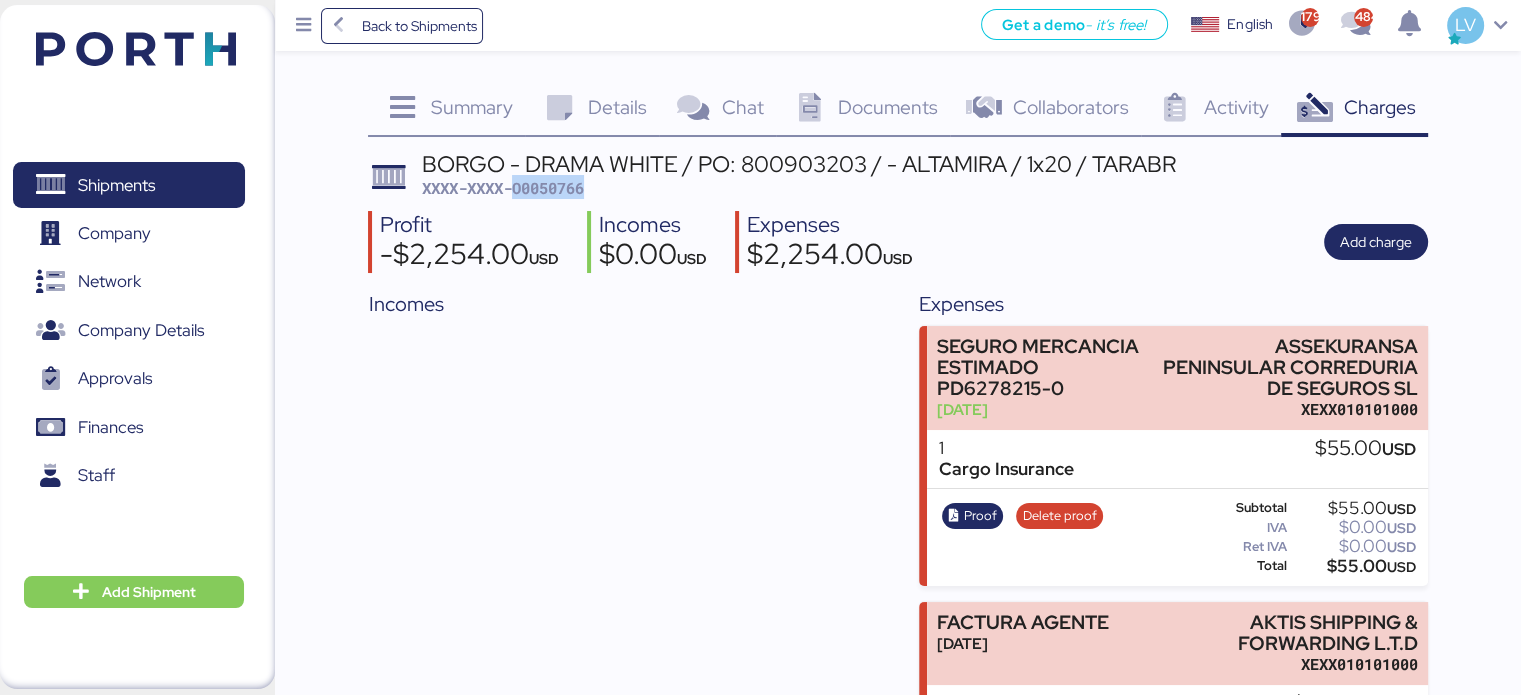 click on "XXXX-XXXX-O0050766" at bounding box center (503, 188) 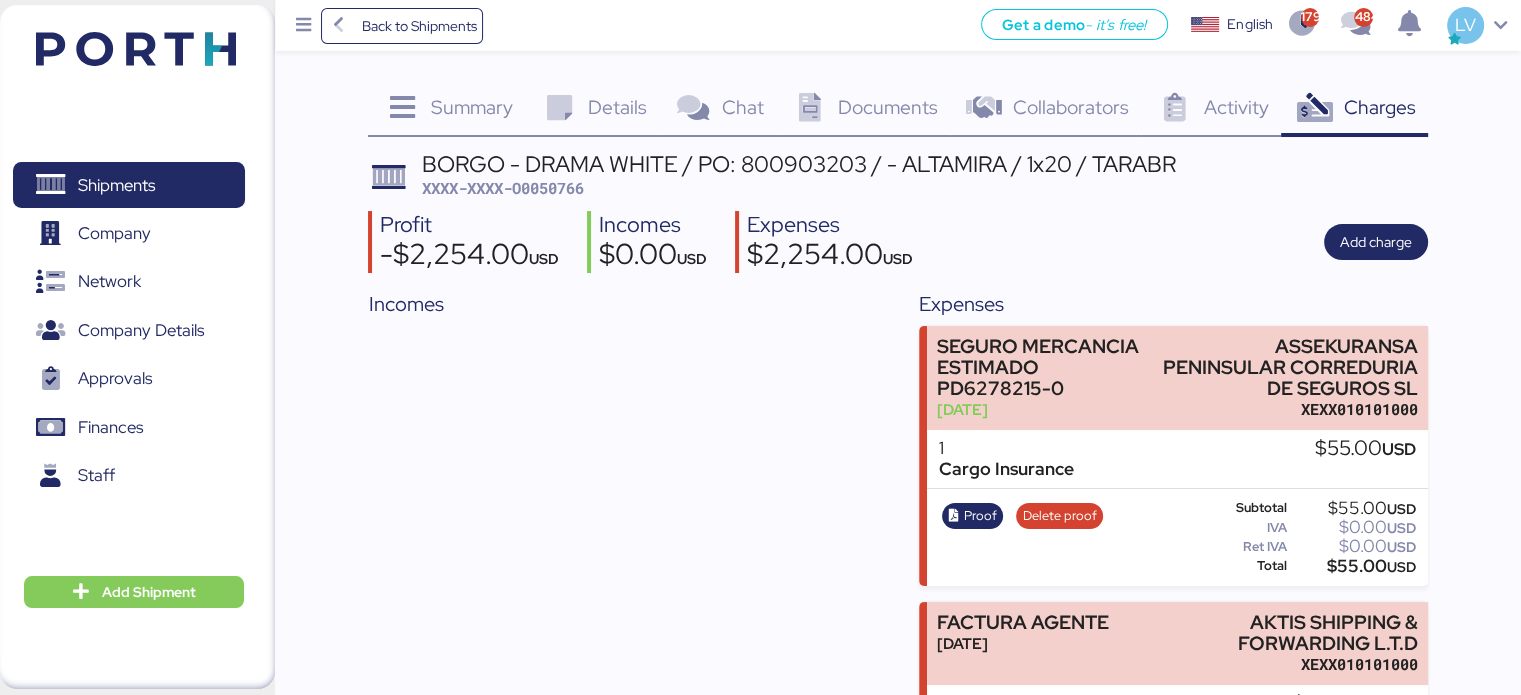 click on "Back to Shipments Get a demo  - it’s free! Get a demo  English Inglés English   1795   484     LV" at bounding box center [898, 25] 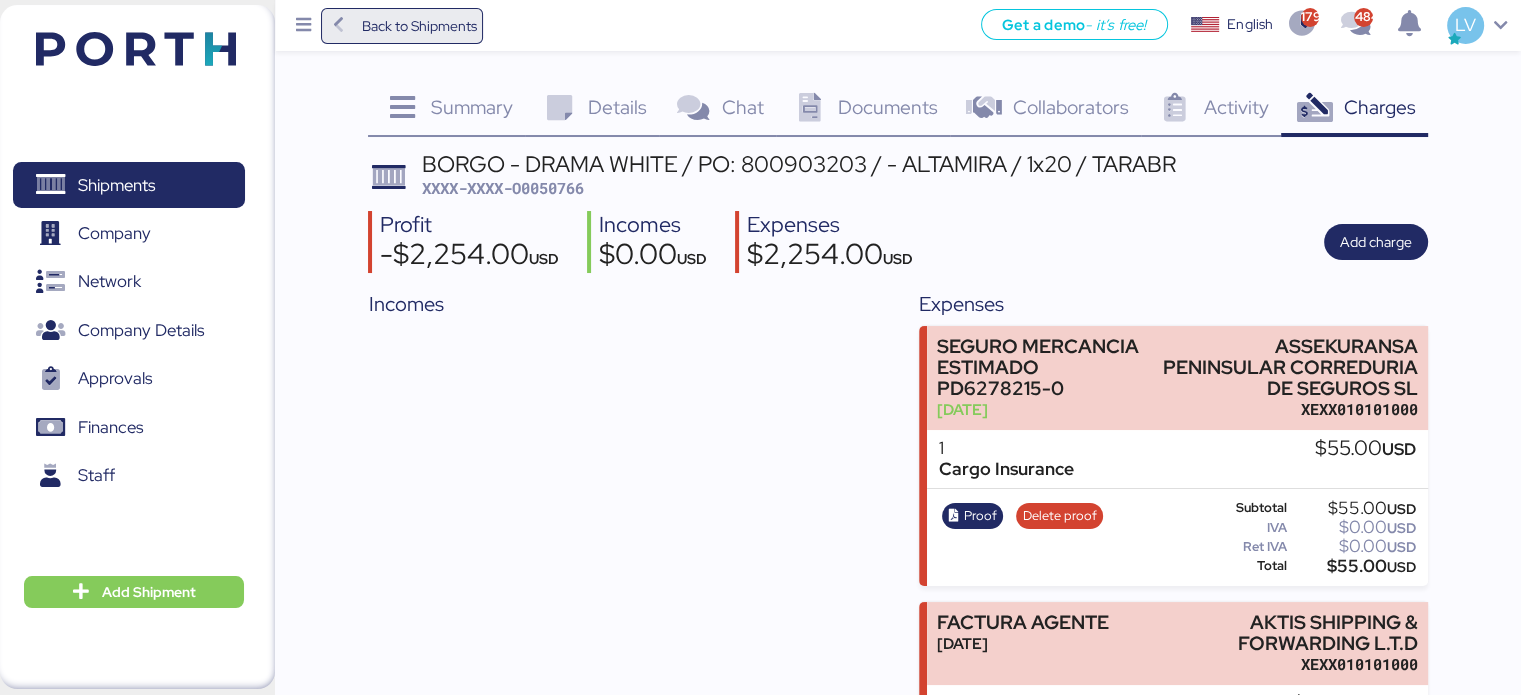 click on "Back to Shipments" at bounding box center (418, 26) 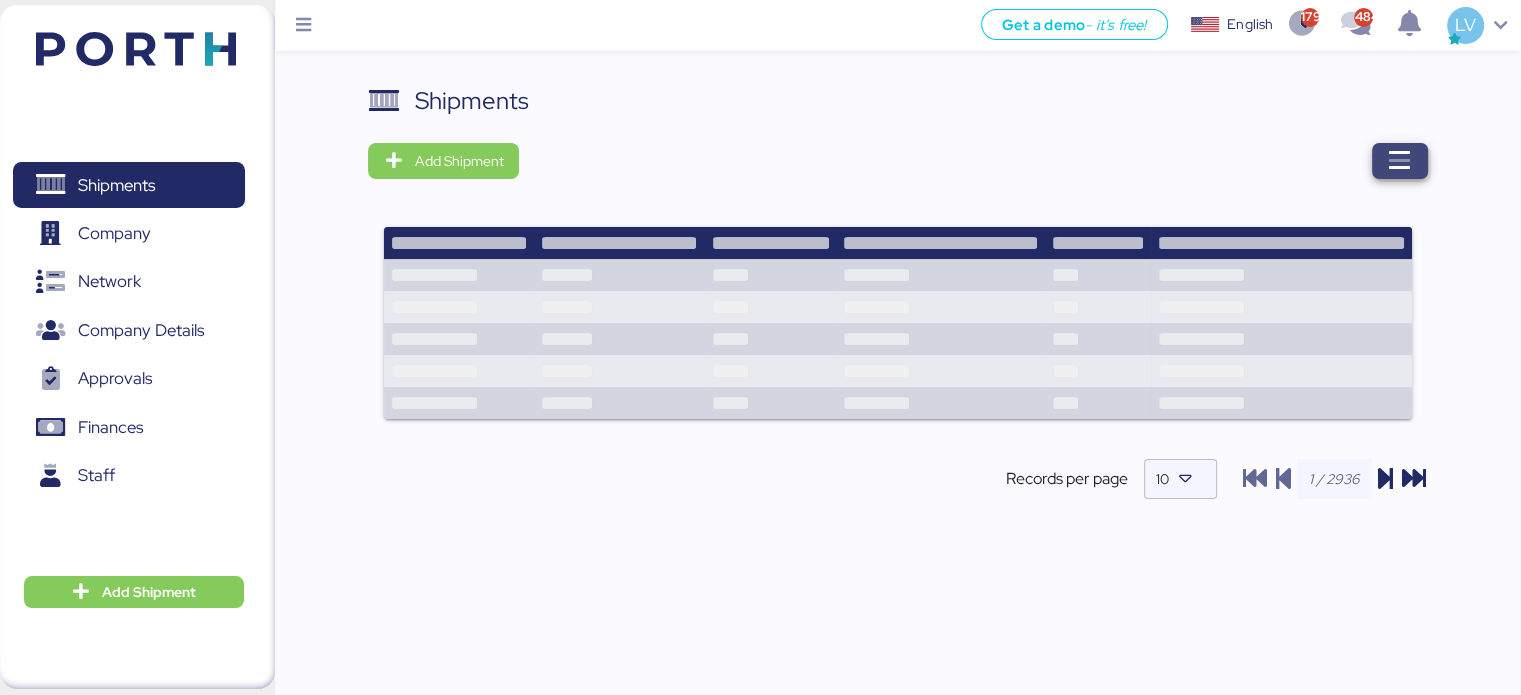 click at bounding box center [1400, 161] 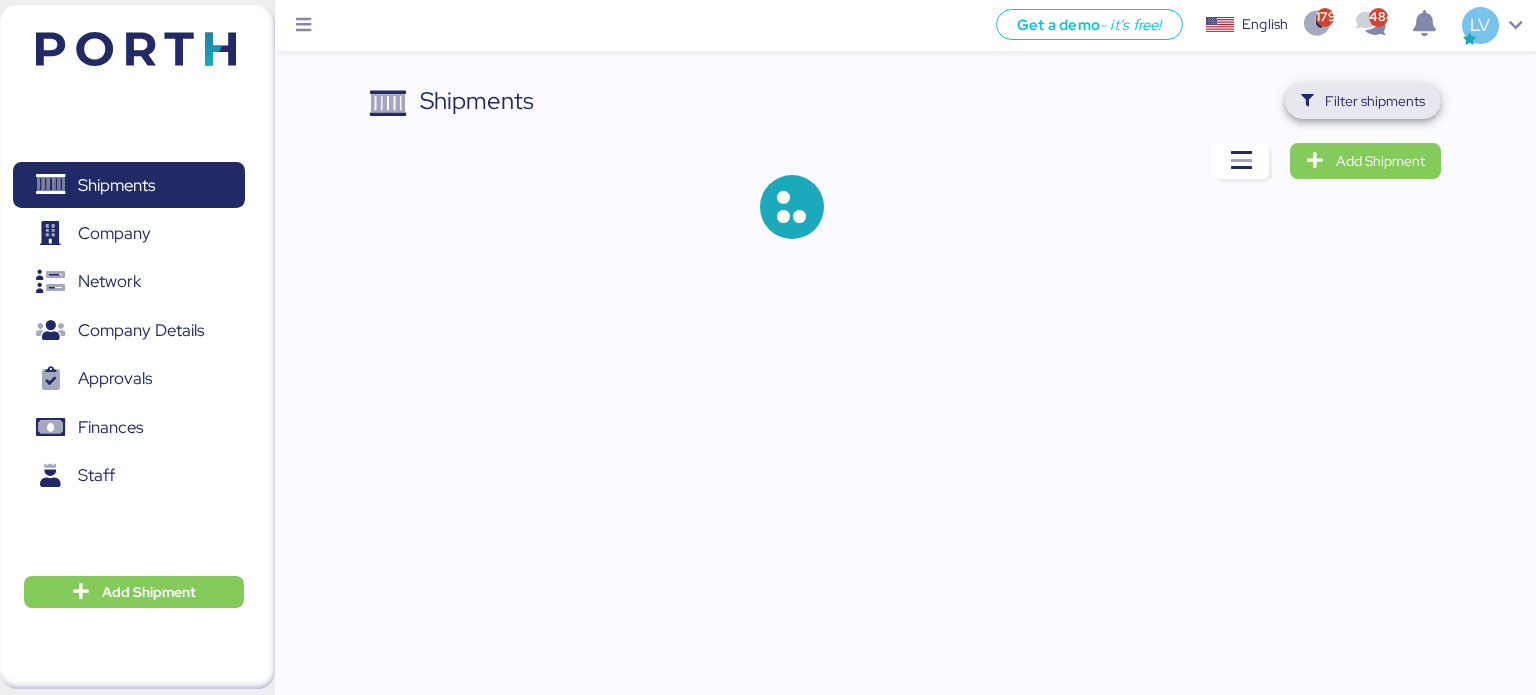 click on "Filter shipments" at bounding box center [1375, 101] 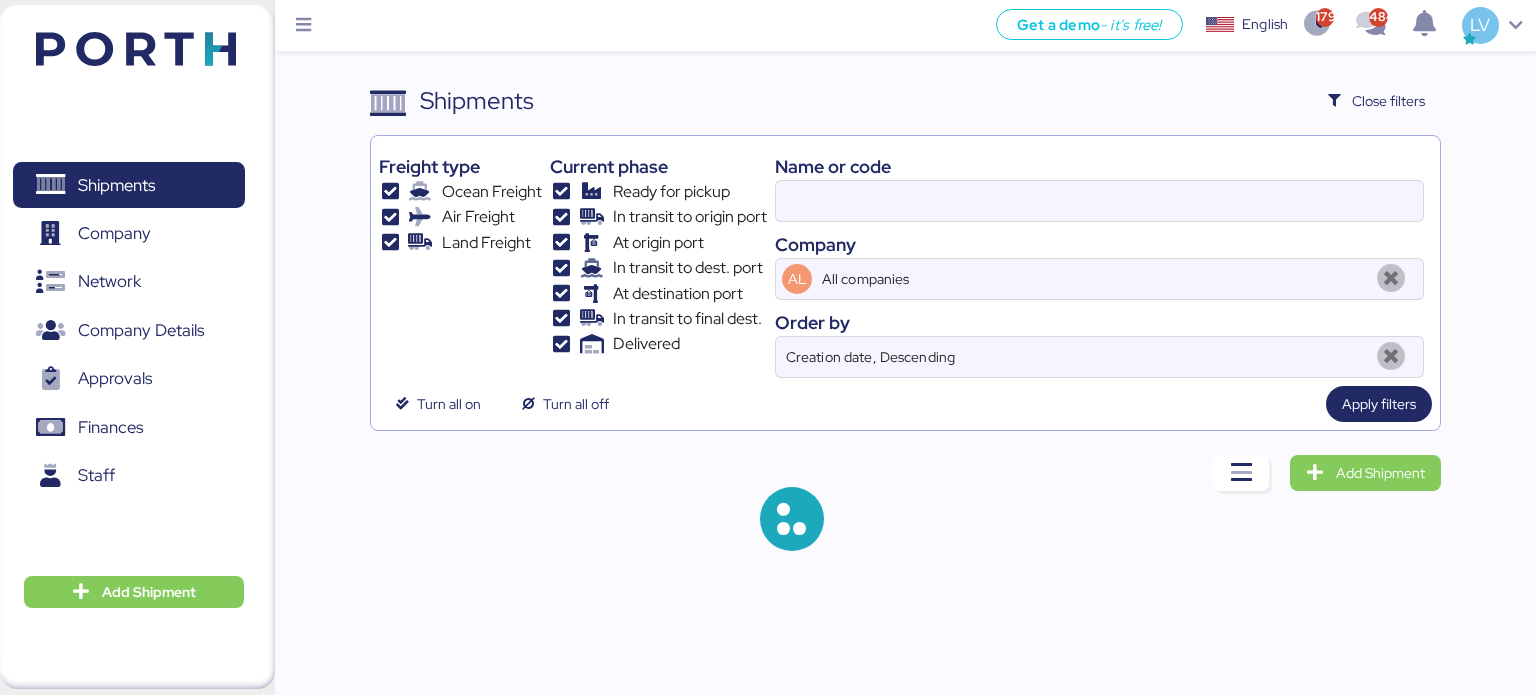 click on "Name or code" at bounding box center (1099, 166) 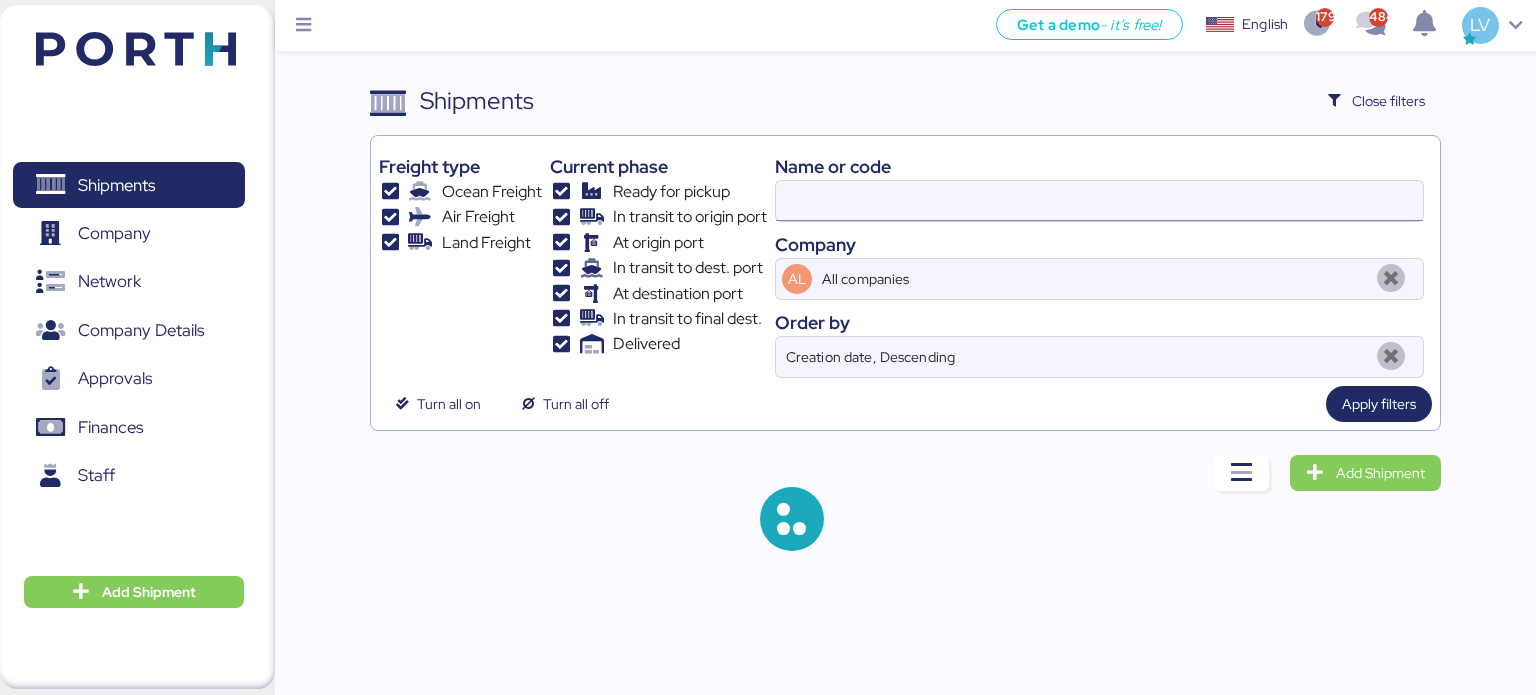 click at bounding box center (1099, 201) 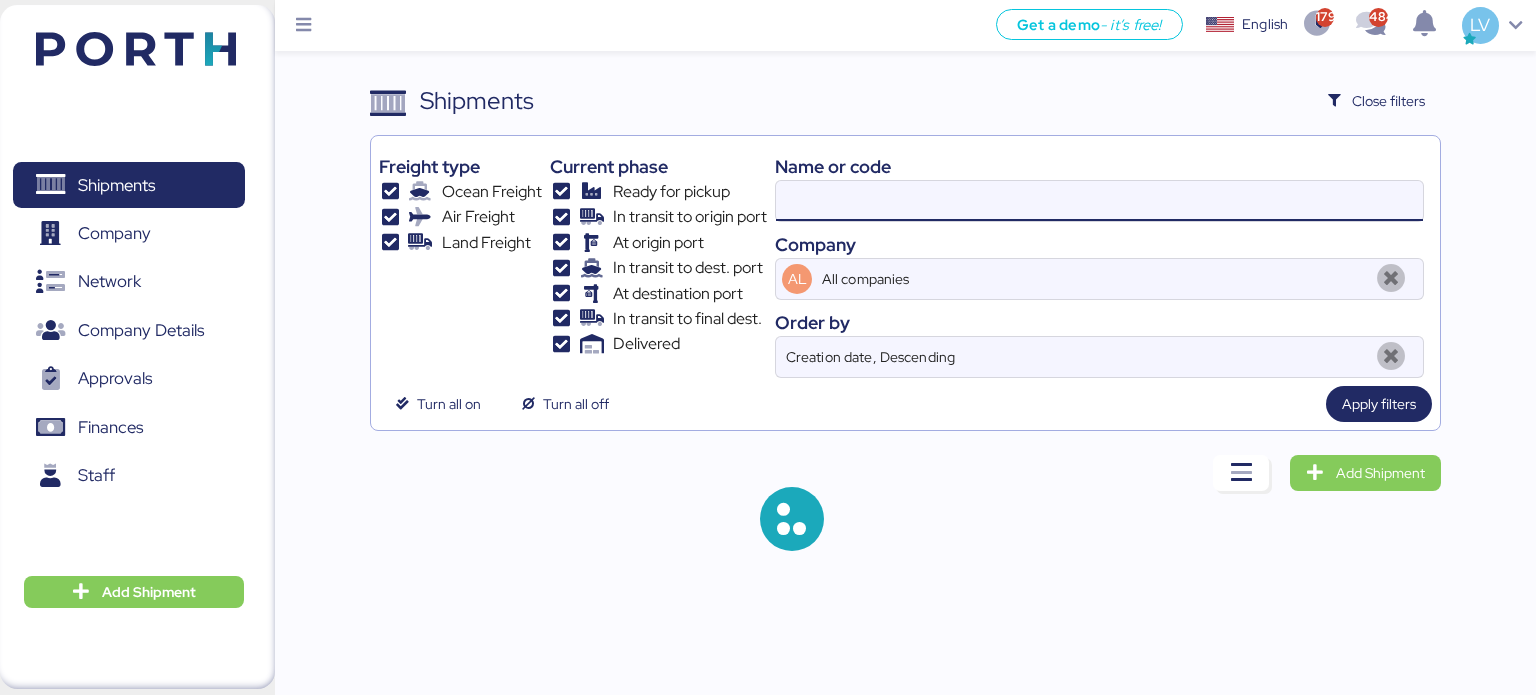 click at bounding box center [1099, 201] 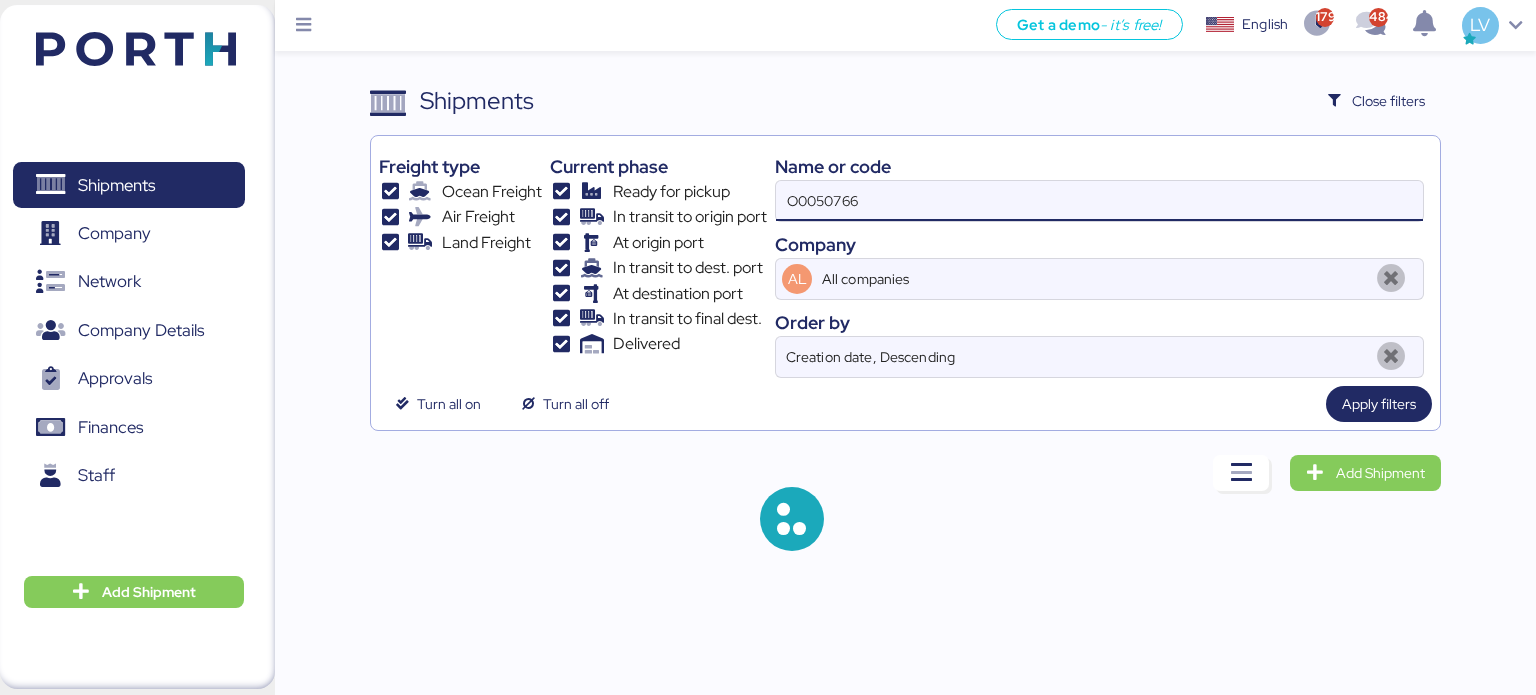 type on "O0050766" 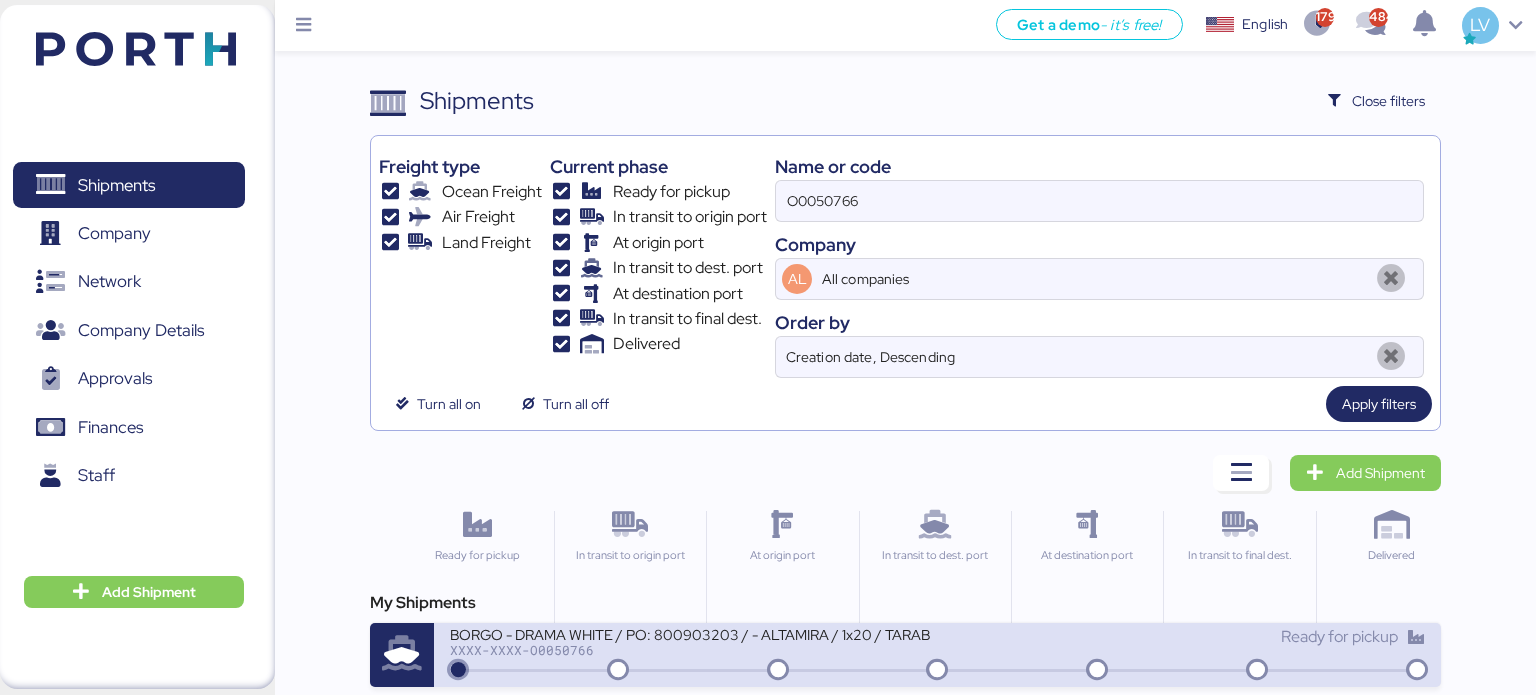 drag, startPoint x: 617, startPoint y: 637, endPoint x: 552, endPoint y: 655, distance: 67.44627 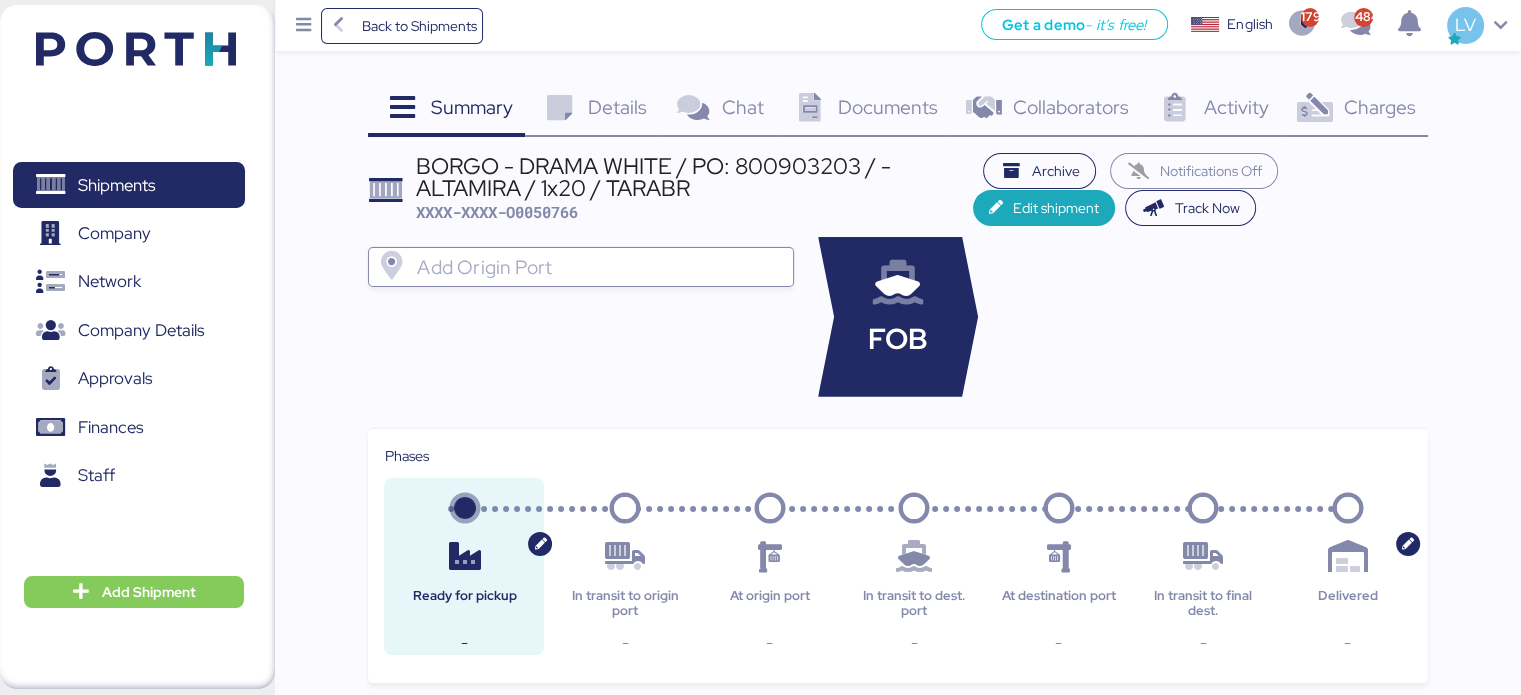 click on "Charges 0" at bounding box center [1354, 110] 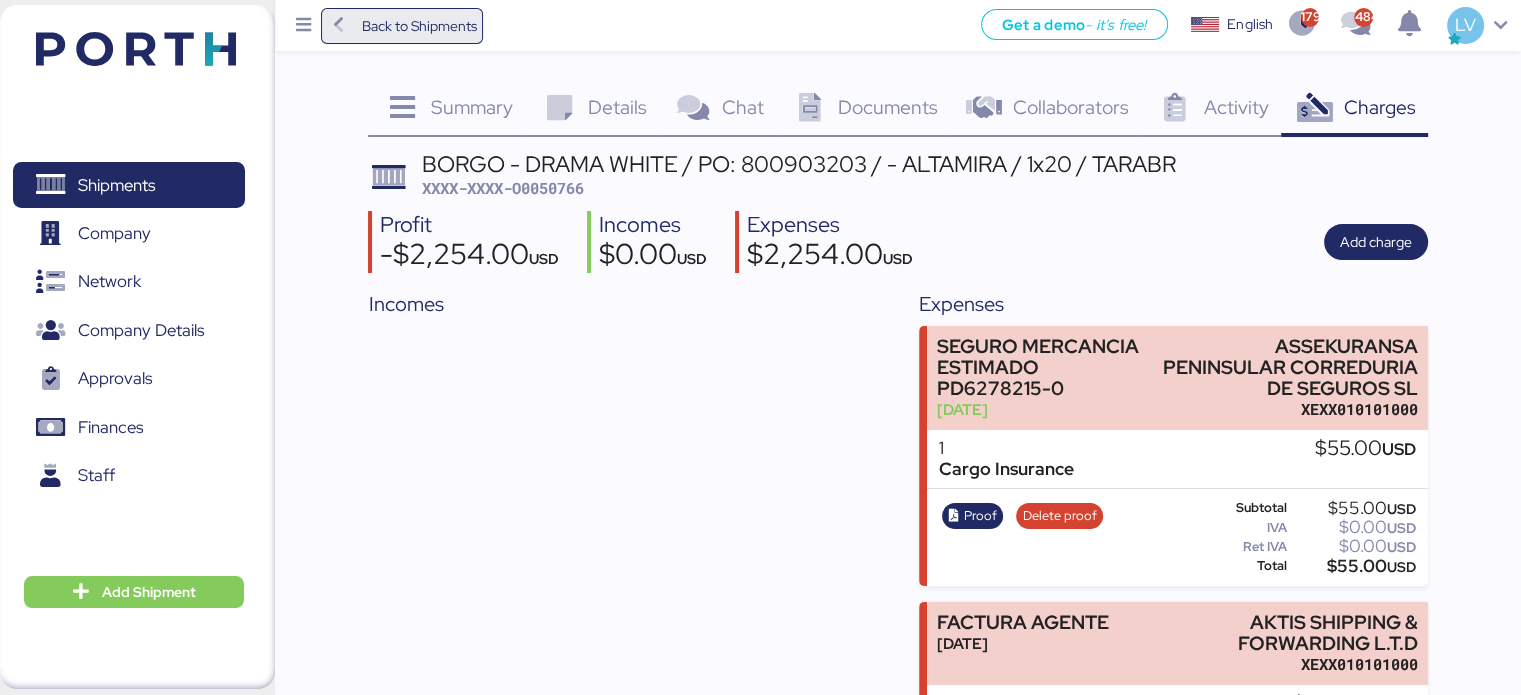 click on "Back to Shipments" at bounding box center (418, 26) 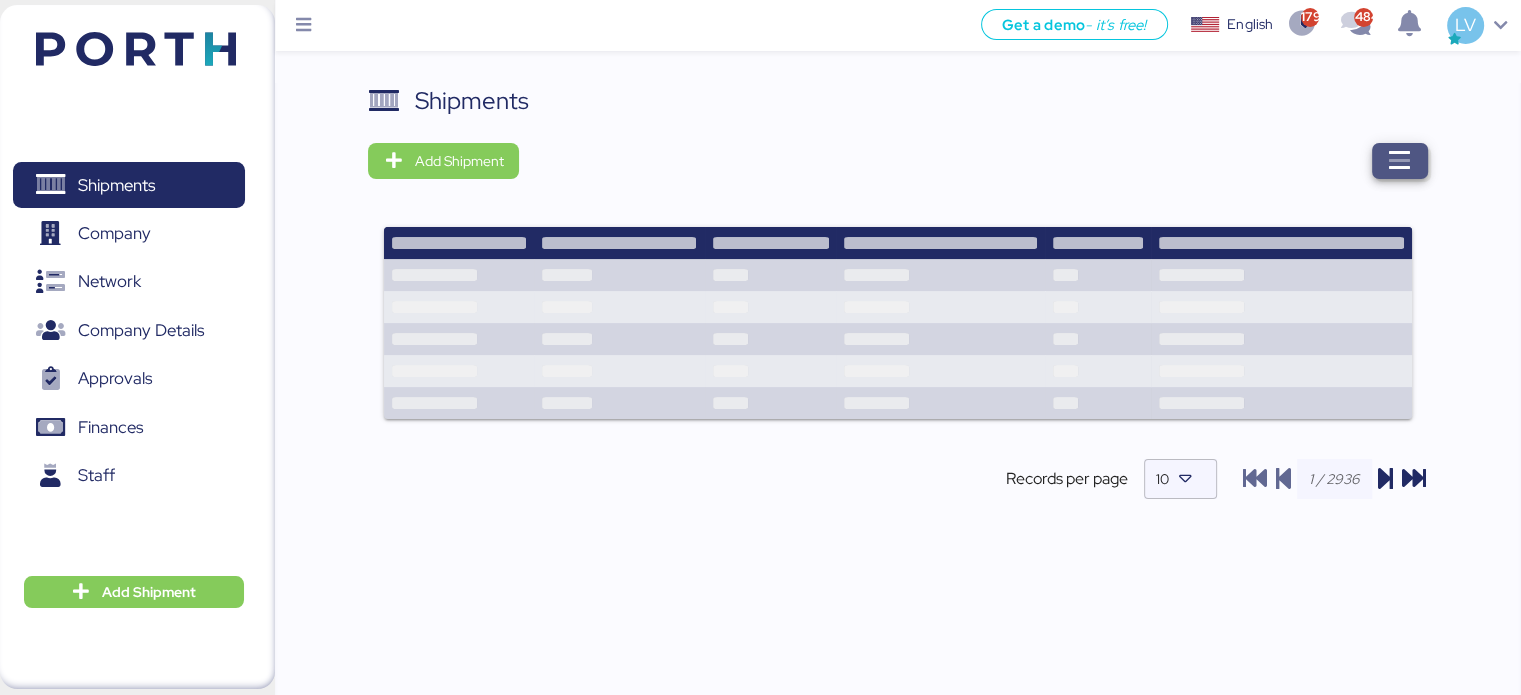 click at bounding box center [1400, 161] 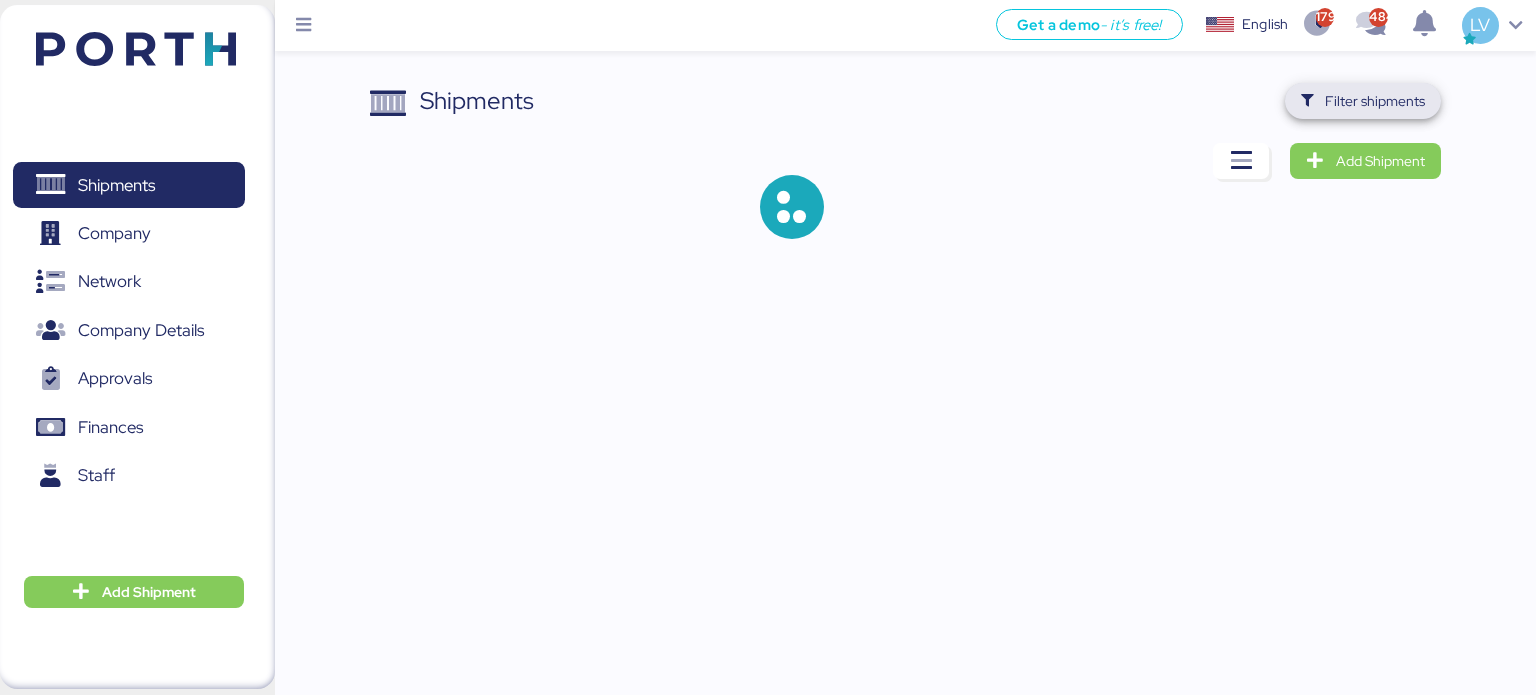 click on "Filter shipments" at bounding box center (1375, 101) 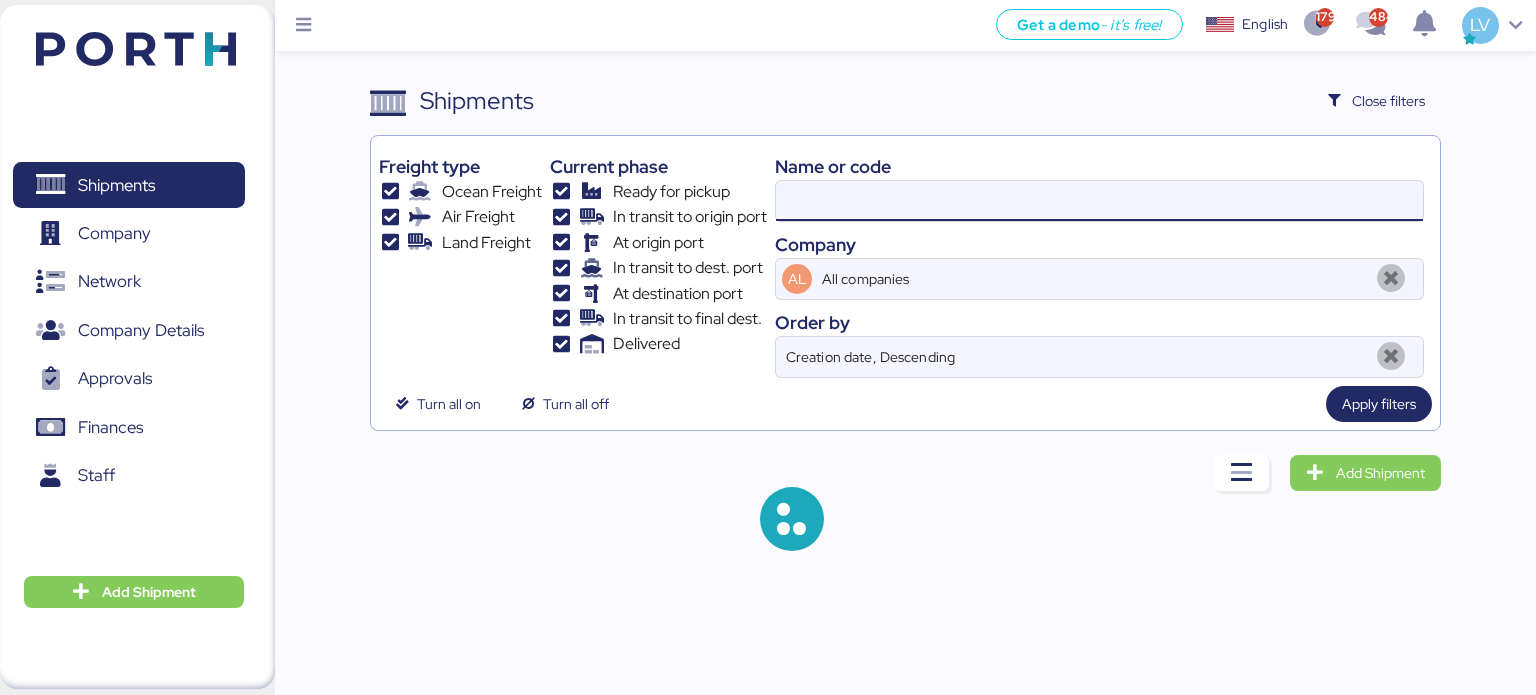 click at bounding box center (1099, 201) 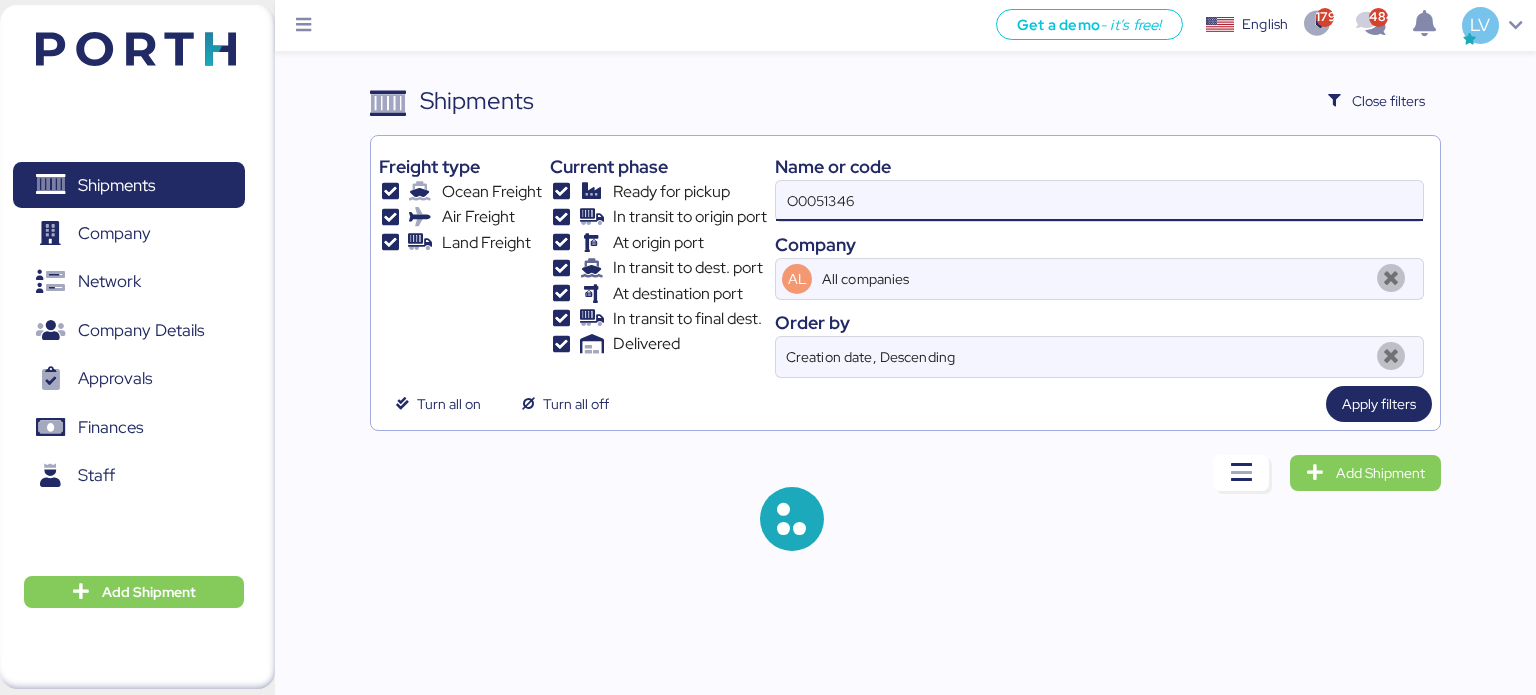 type on "O0051346" 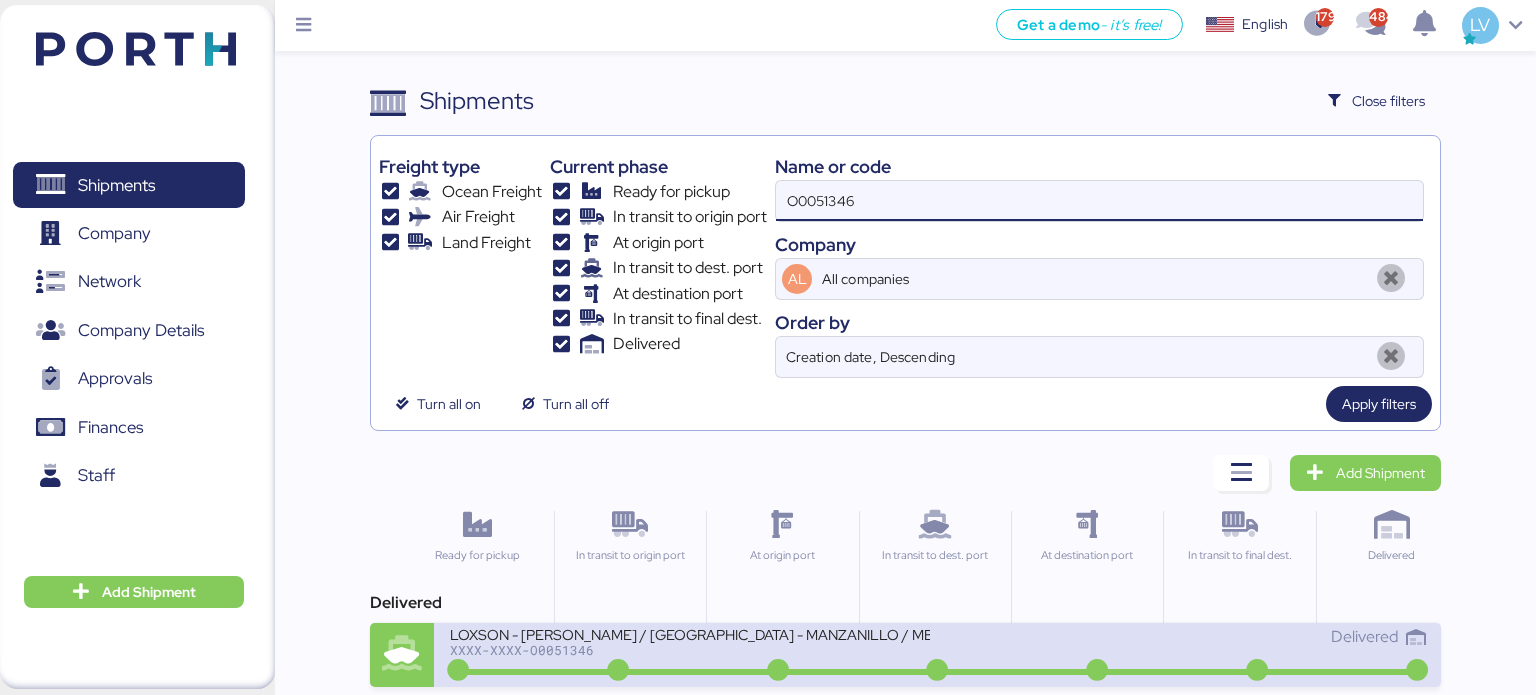click on "Delivered" at bounding box center (1182, 637) 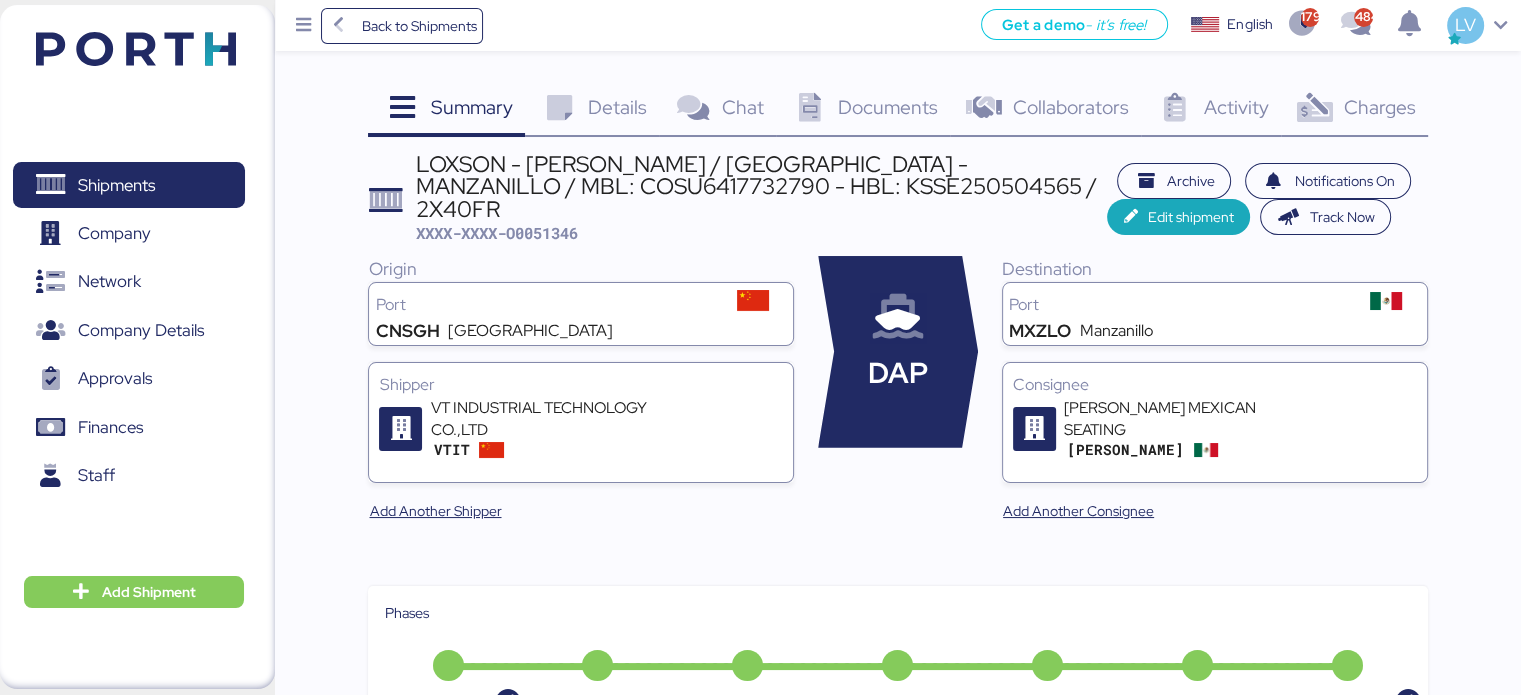click at bounding box center [897, 666] 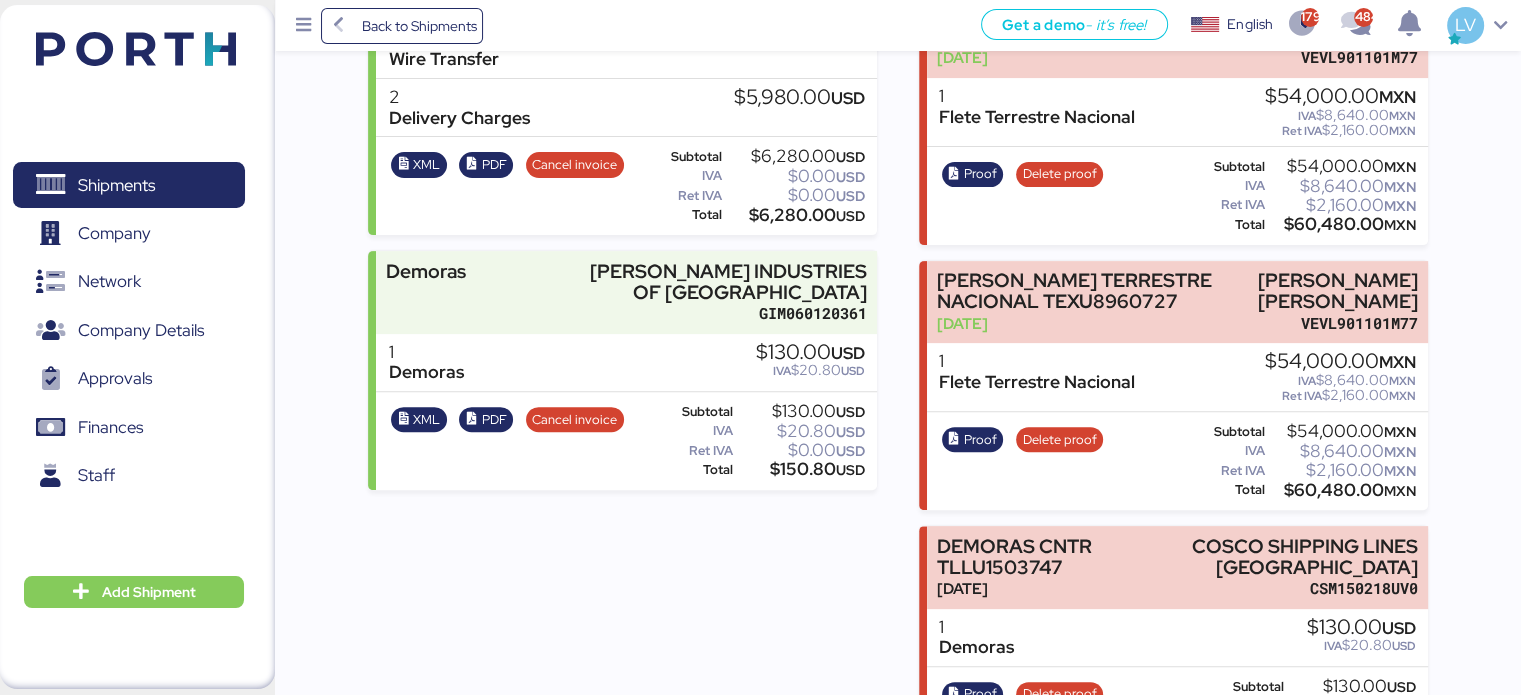 scroll, scrollTop: 685, scrollLeft: 0, axis: vertical 